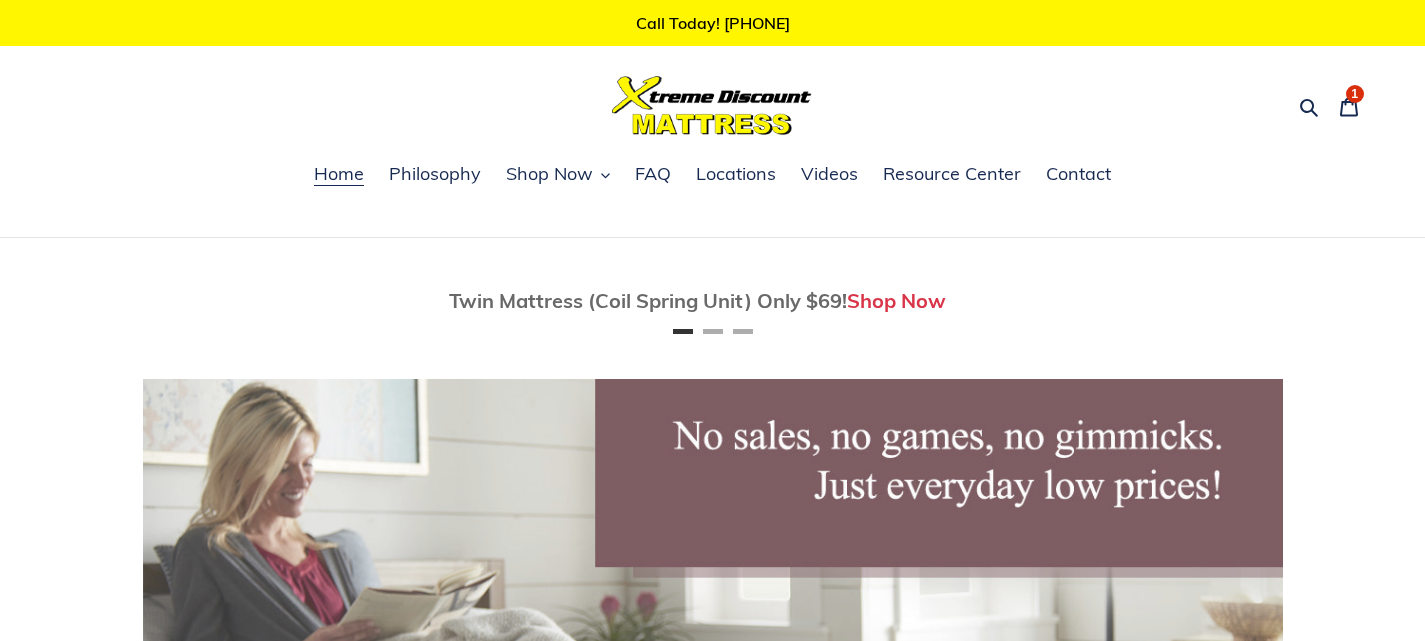 scroll, scrollTop: 0, scrollLeft: 0, axis: both 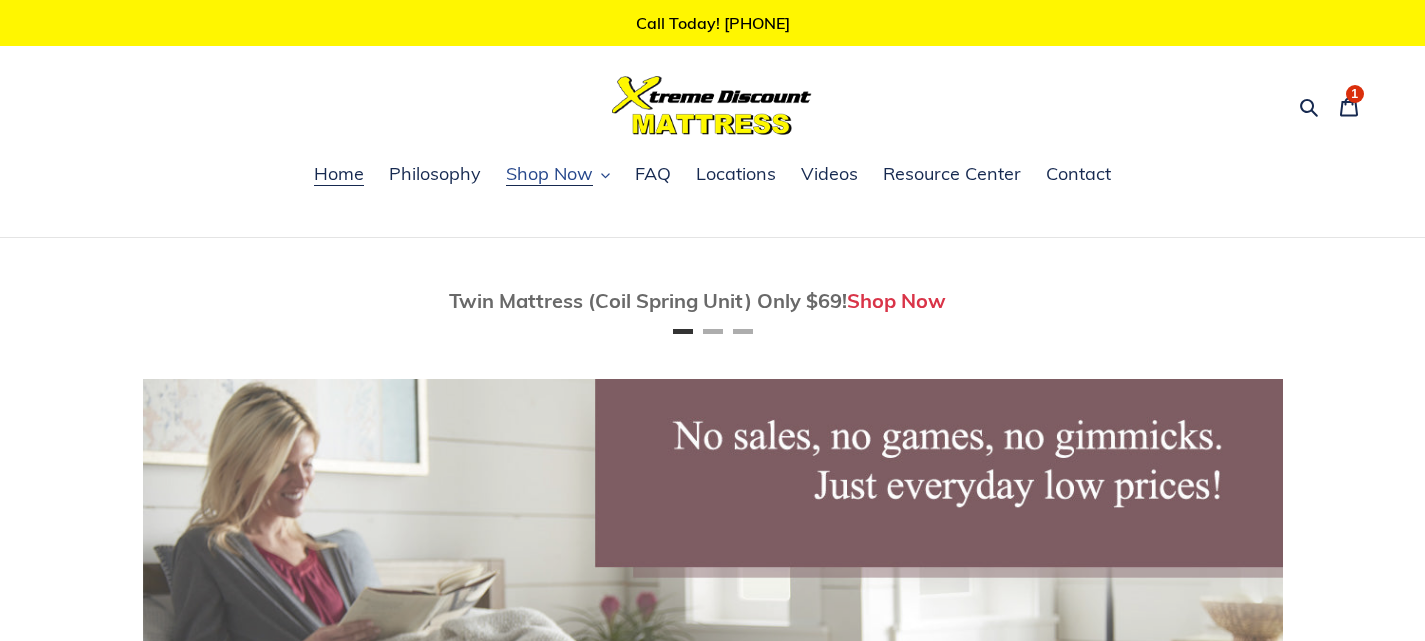 click on "Shop Now" at bounding box center [549, 174] 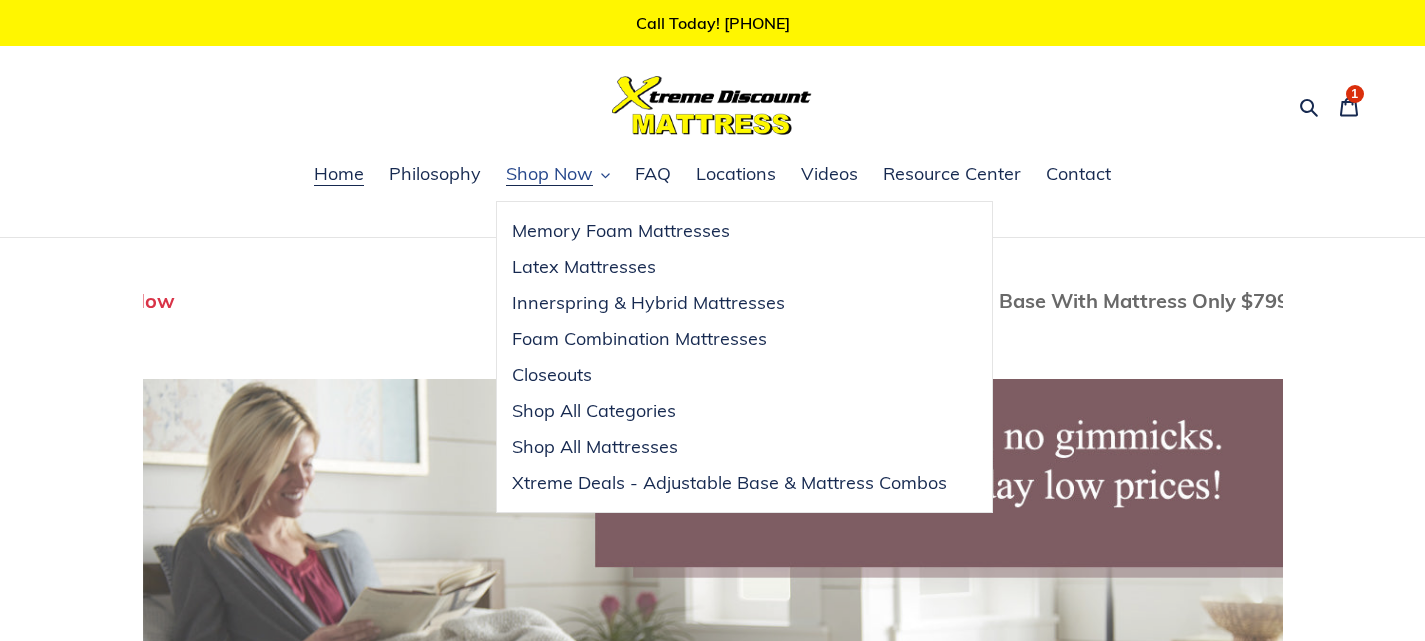 scroll, scrollTop: 0, scrollLeft: 1140, axis: horizontal 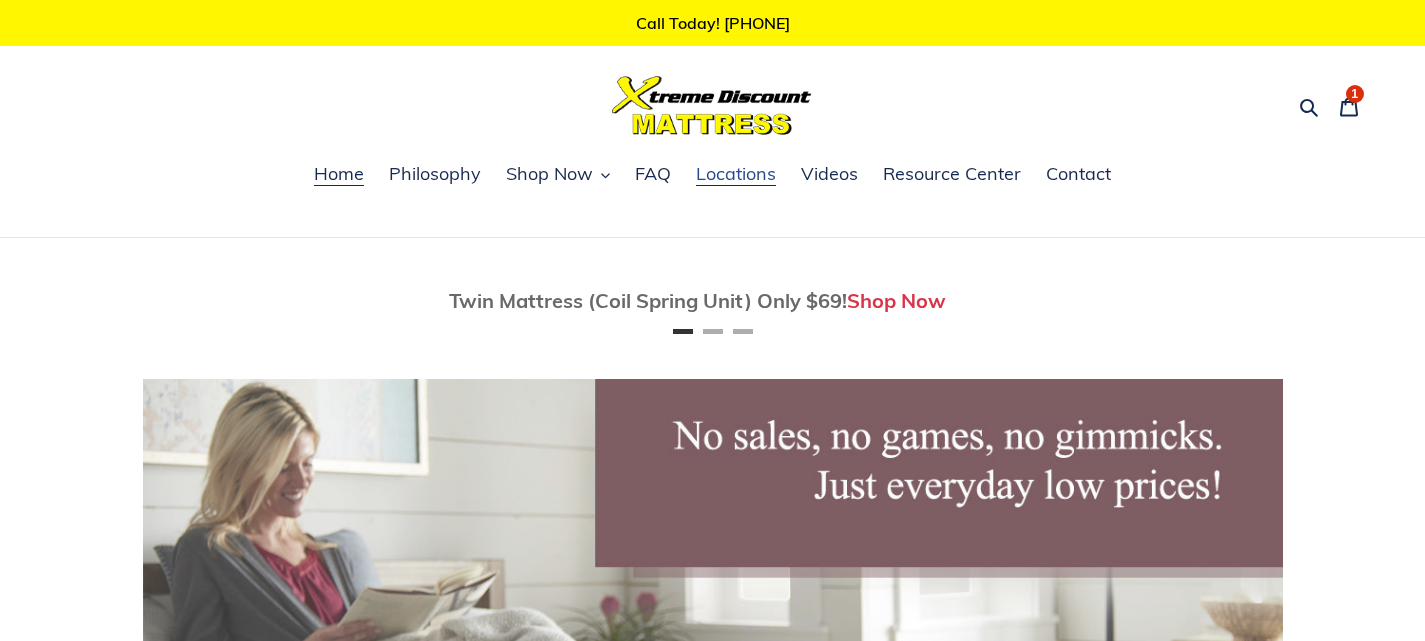 click on "Locations" at bounding box center (736, 174) 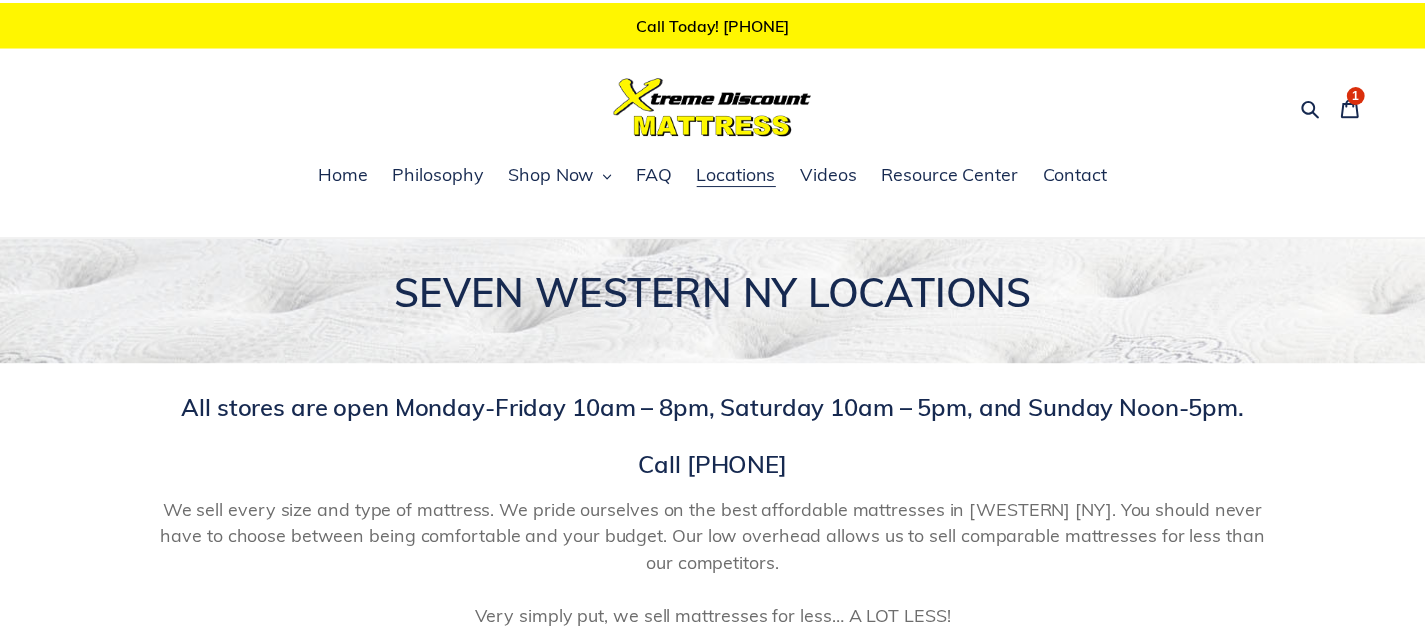 scroll, scrollTop: 0, scrollLeft: 0, axis: both 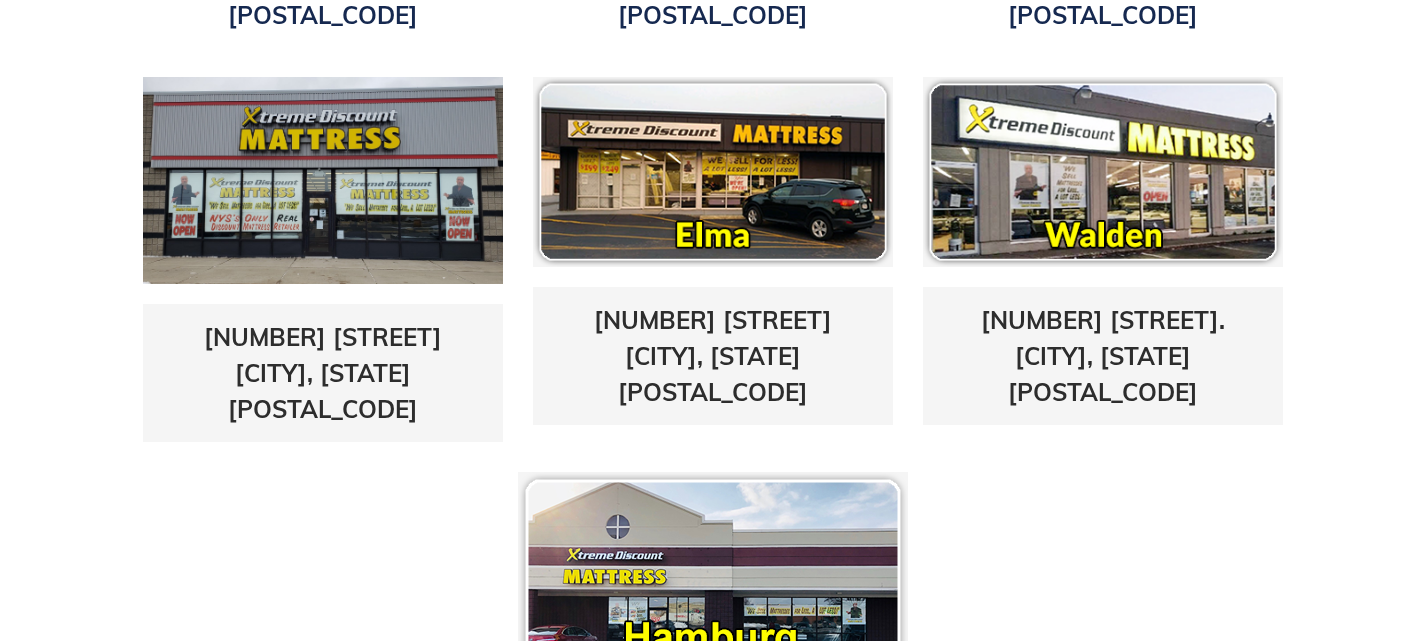 click at bounding box center [1103, 172] 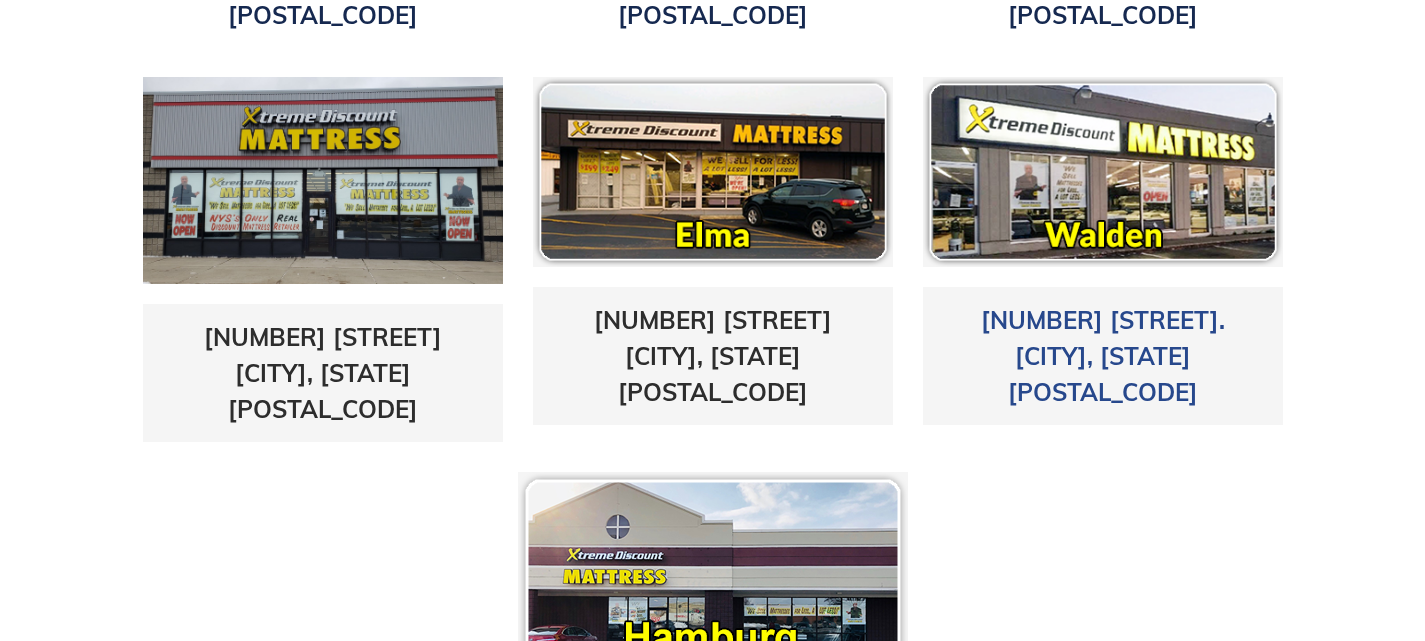 click on "1625 Walden Ave. Cheektowaga, NY 14225" at bounding box center (1103, 356) 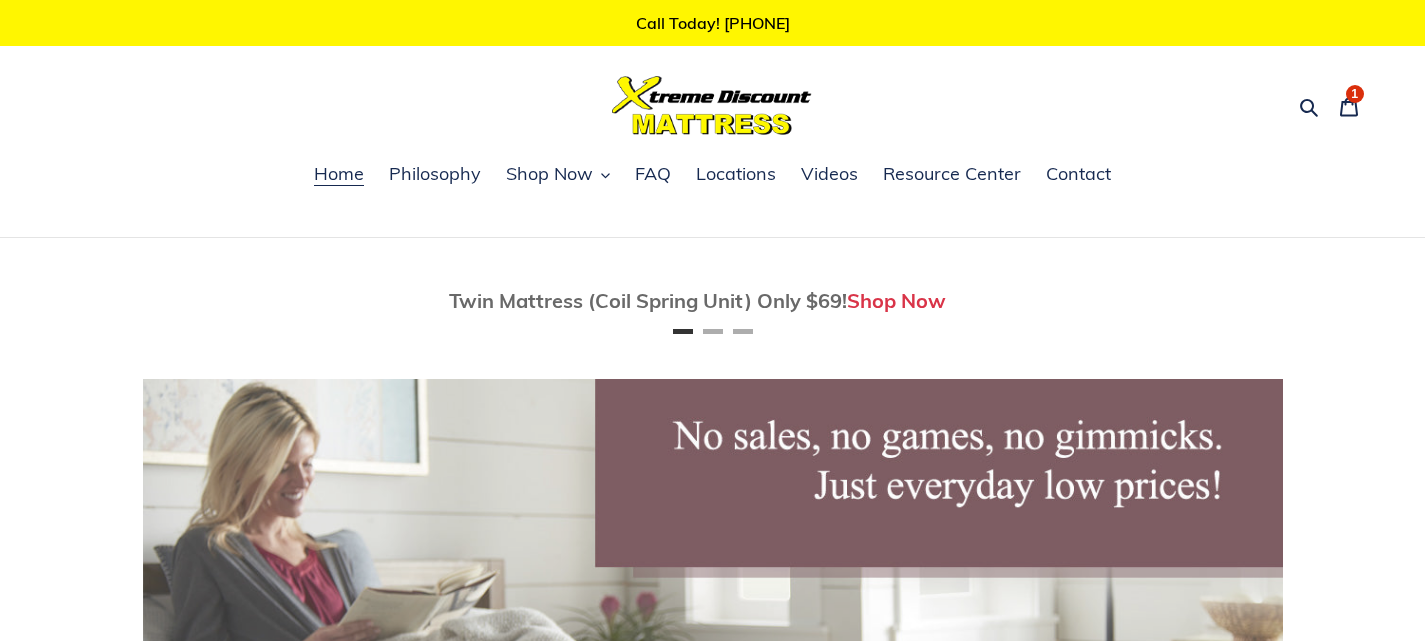 scroll, scrollTop: 0, scrollLeft: 0, axis: both 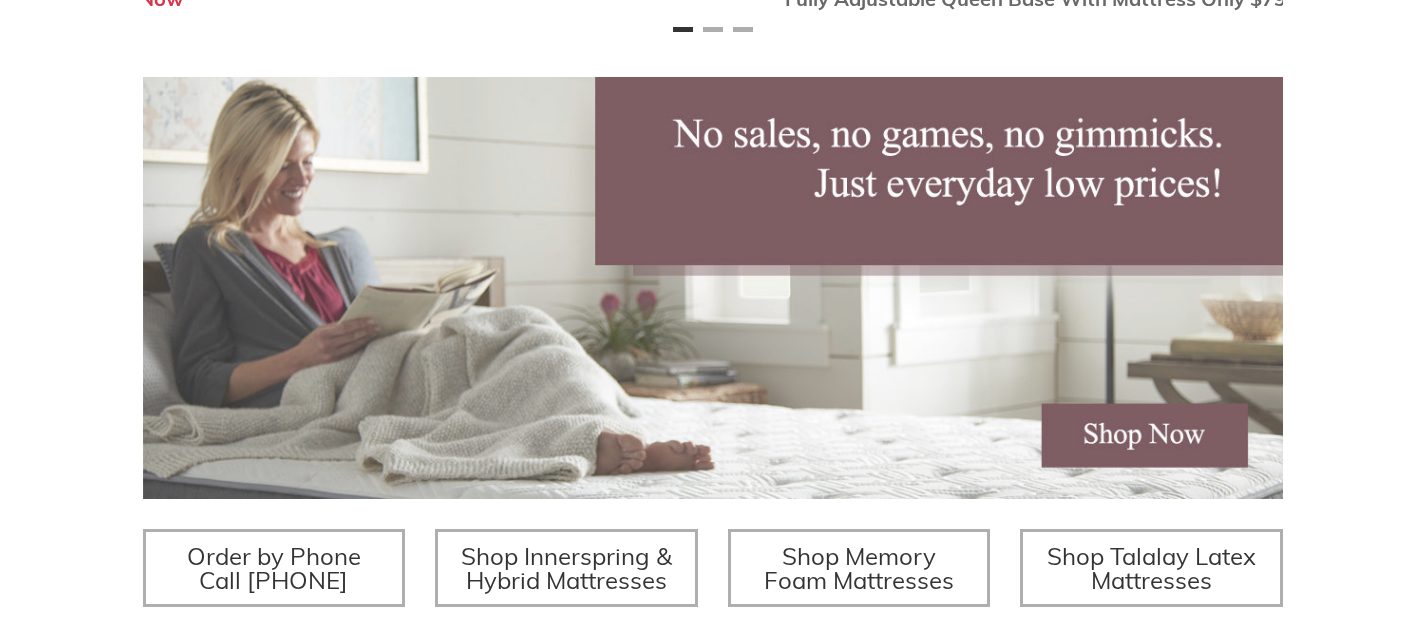 click on "Twin Mattress (Coil Spring Unit) Only $69!  Shop Now        Fully Adjustable Queen Base With Mattress Only $799  Shop Now  Xtreme Luxury Line Finest Mattresses / Natural & Organic Materials   Read More            Order by Phone Call [PHONE] Shop Innerspring & Hybrid Mattresses Shop Memory Foam Mattresses Shop Talalay Latex Mattresses Search for Mattress by Firmness Level Shop Firm Mattresses Shop Medium Mattresses Shop Soft Mattresses" at bounding box center (712, 374) 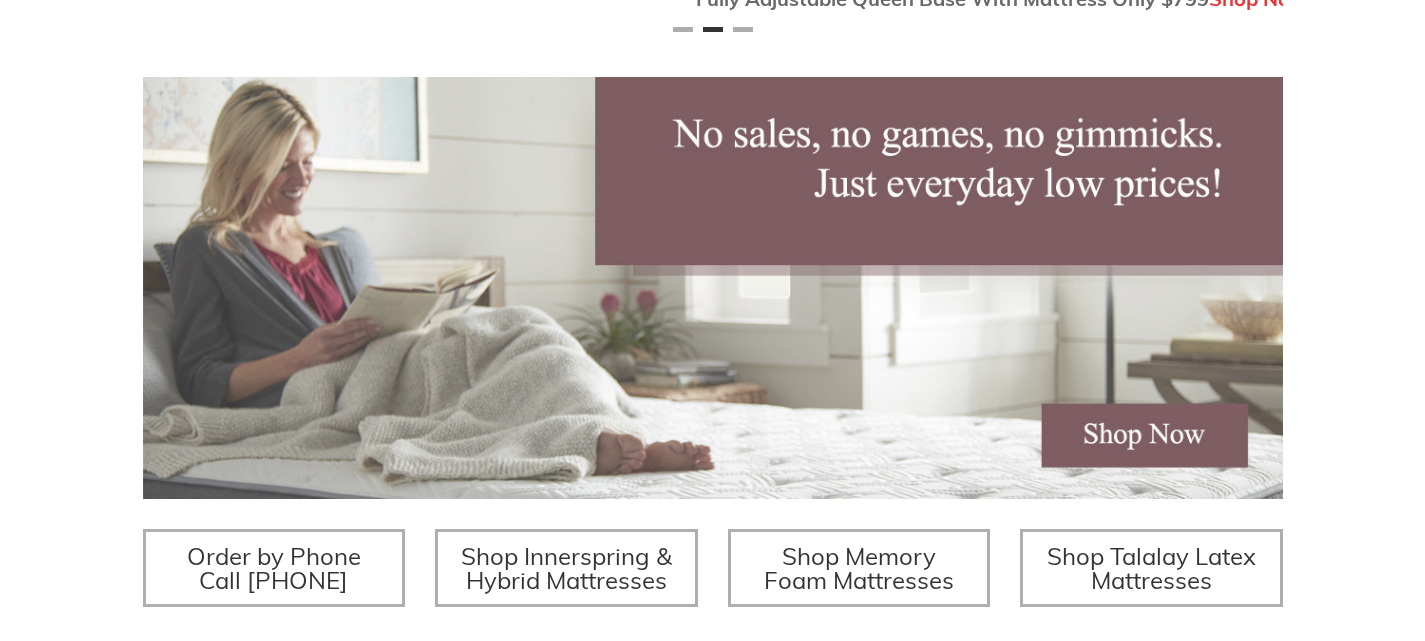 scroll, scrollTop: 0, scrollLeft: 1140, axis: horizontal 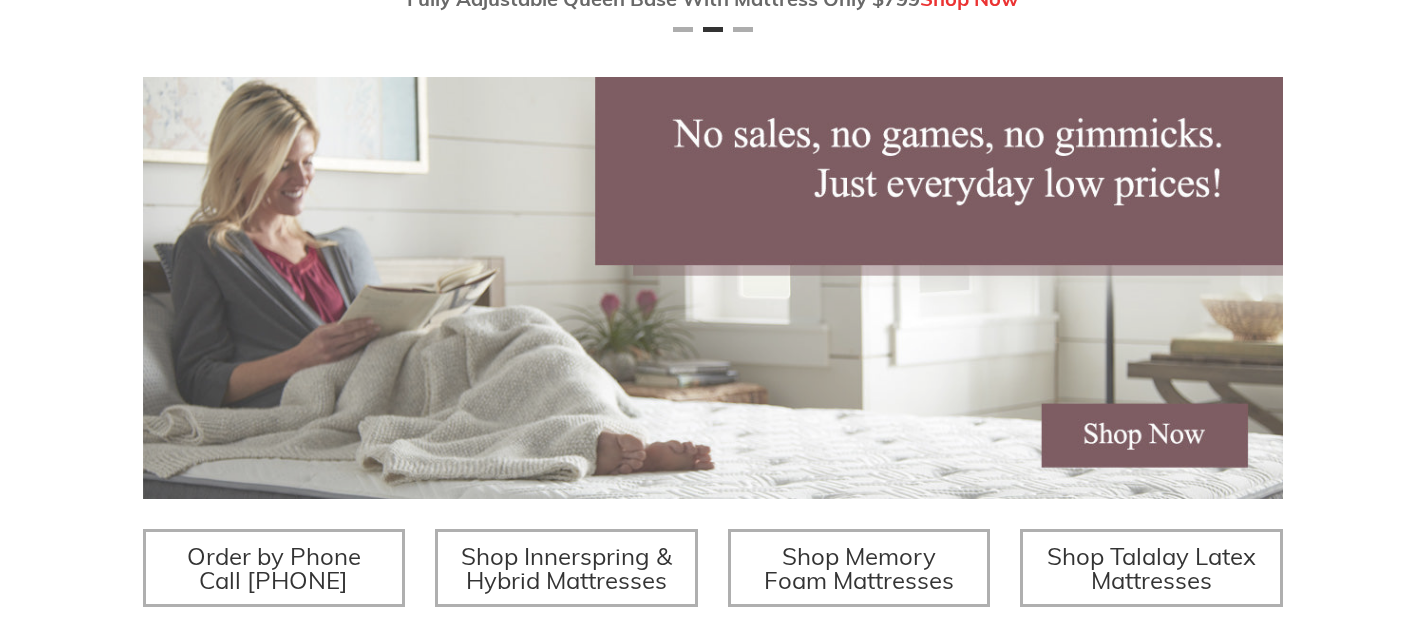 click on "Twin Mattress (Coil Spring Unit) Only $69!  Shop Now        Fully Adjustable Queen Base With Mattress Only $799  Shop Now  Xtreme Luxury Line Finest Mattresses / Natural & Organic Materials   Read More            Order by Phone Call [PHONE] Shop Innerspring & Hybrid Mattresses Shop Memory Foam Mattresses Shop Talalay Latex Mattresses Search for Mattress by Firmness Level Shop Firm Mattresses Shop Medium Mattresses Shop Soft Mattresses" at bounding box center (712, 374) 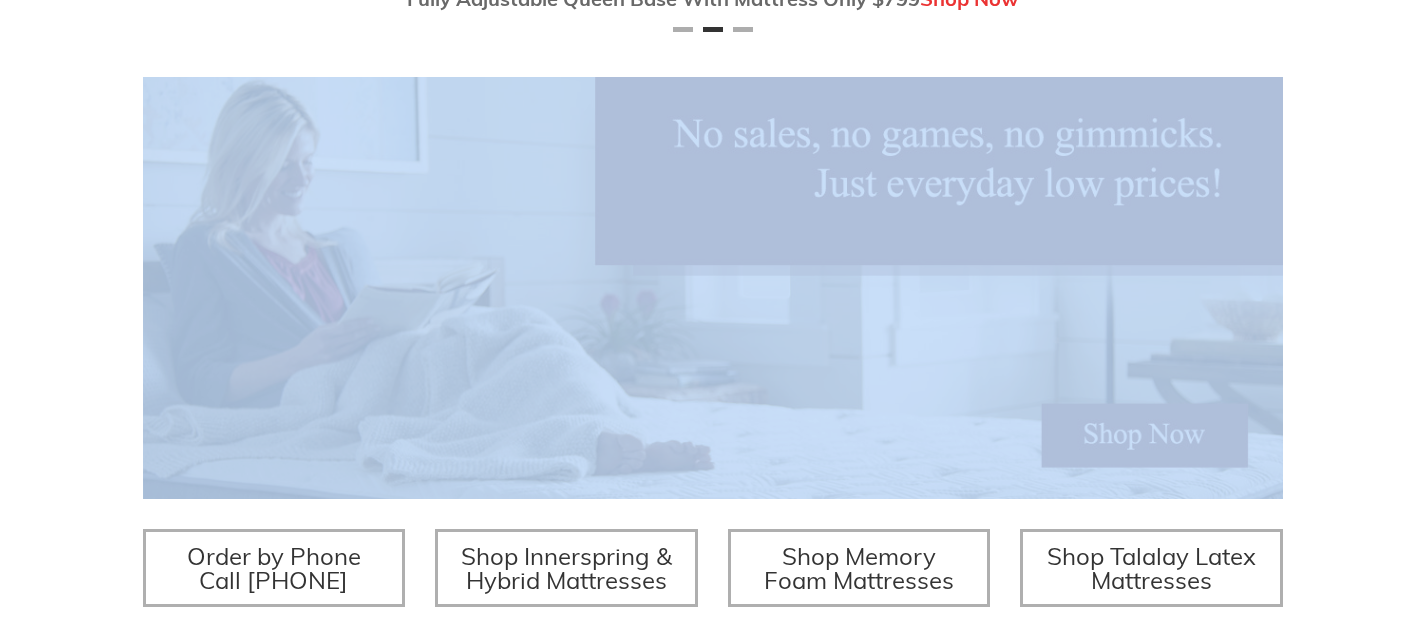 click on "Twin Mattress (Coil Spring Unit) Only $69!  Shop Now        Fully Adjustable Queen Base With Mattress Only $799  Shop Now  Xtreme Luxury Line Finest Mattresses / Natural & Organic Materials   Read More            Order by Phone Call [PHONE] Shop Innerspring & Hybrid Mattresses Shop Memory Foam Mattresses Shop Talalay Latex Mattresses Search for Mattress by Firmness Level Shop Firm Mattresses Shop Medium Mattresses Shop Soft Mattresses" at bounding box center [712, 374] 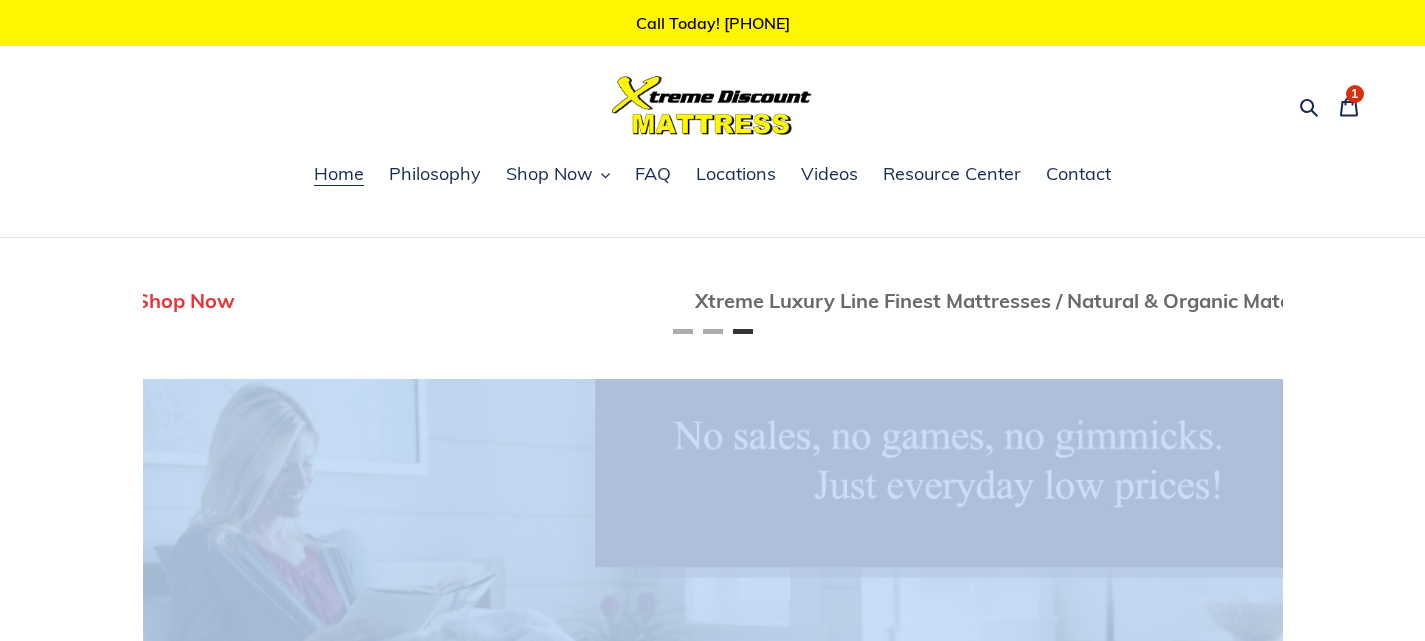 scroll, scrollTop: 0, scrollLeft: 2280, axis: horizontal 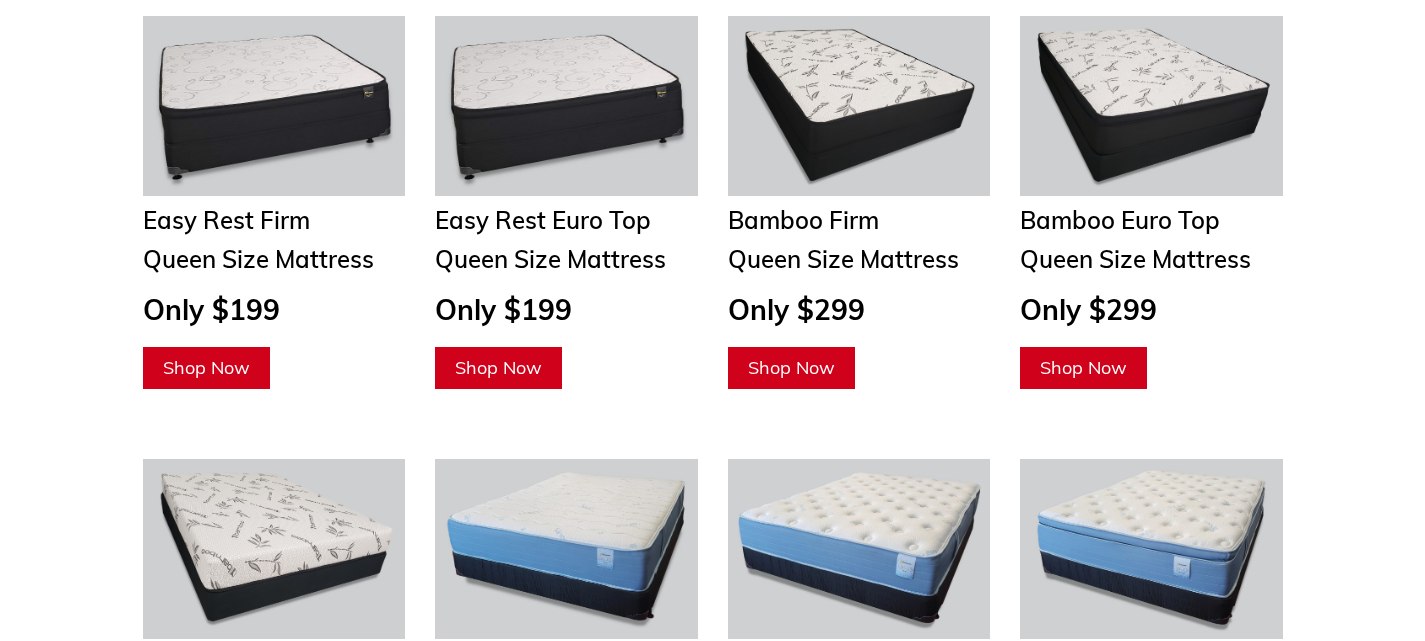 click on "Shop Now" at bounding box center (1083, 367) 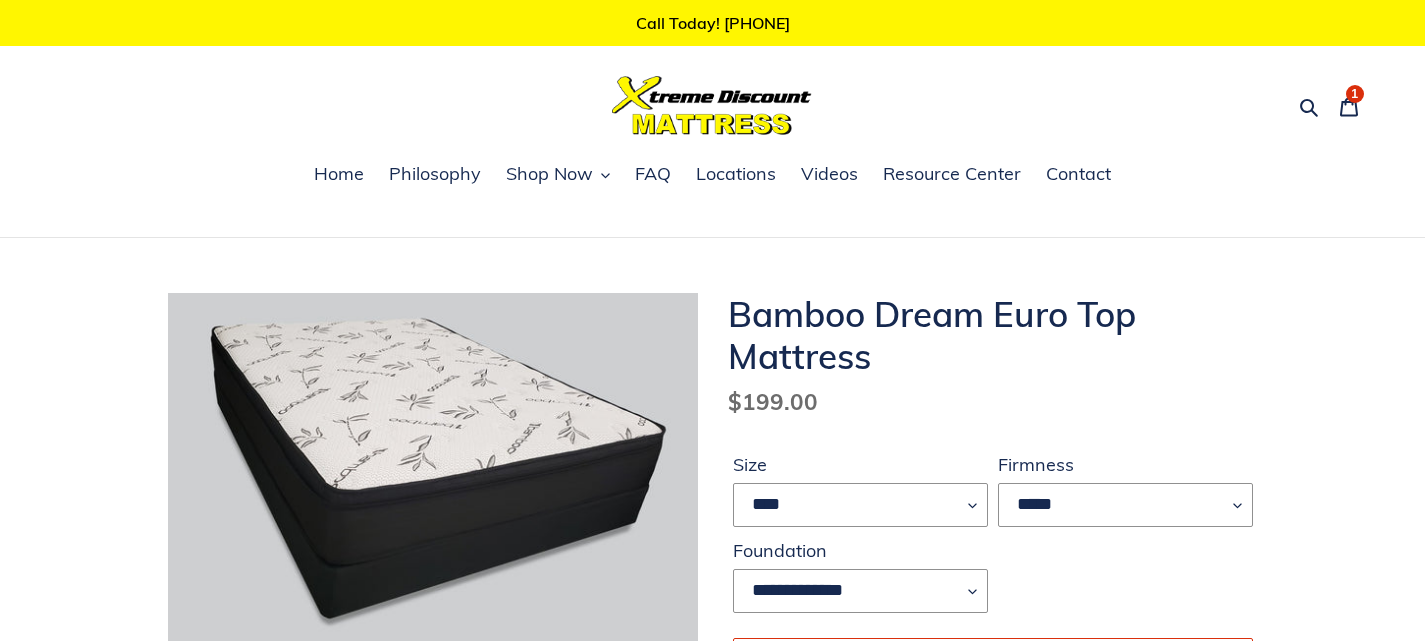 scroll, scrollTop: 0, scrollLeft: 0, axis: both 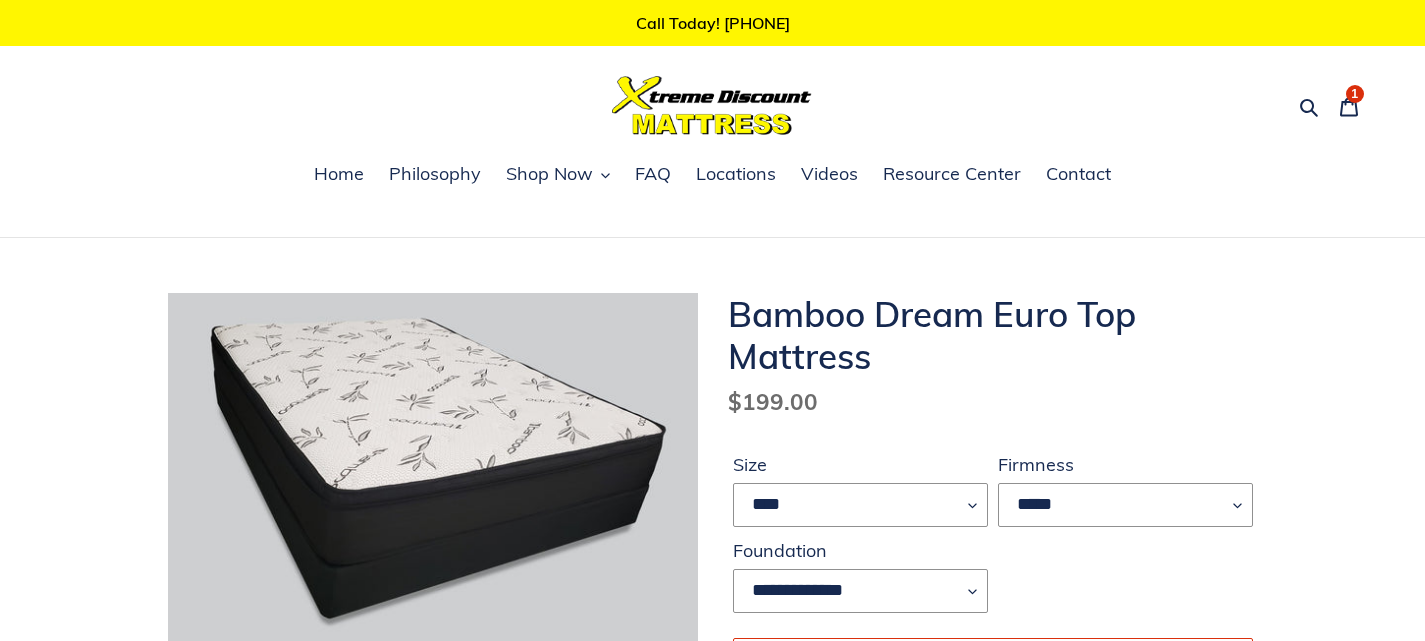 click on "Search
Cart
1
item" at bounding box center (712, 105) 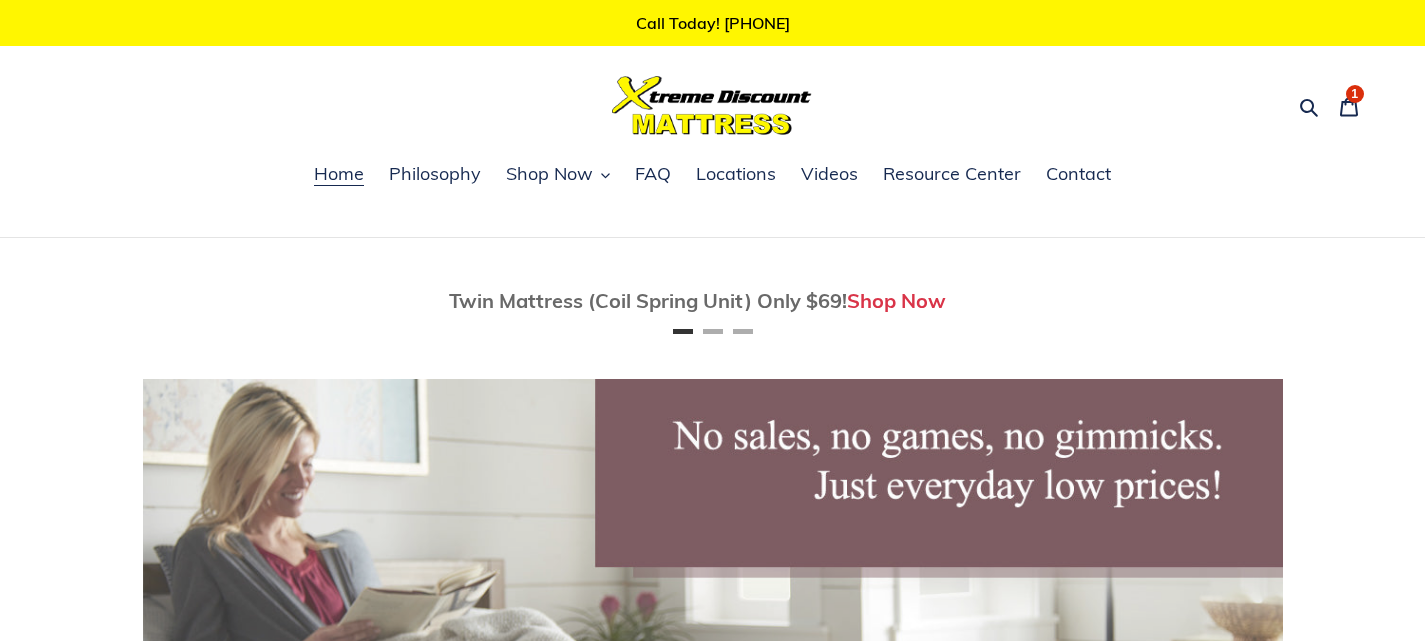 scroll, scrollTop: 0, scrollLeft: 0, axis: both 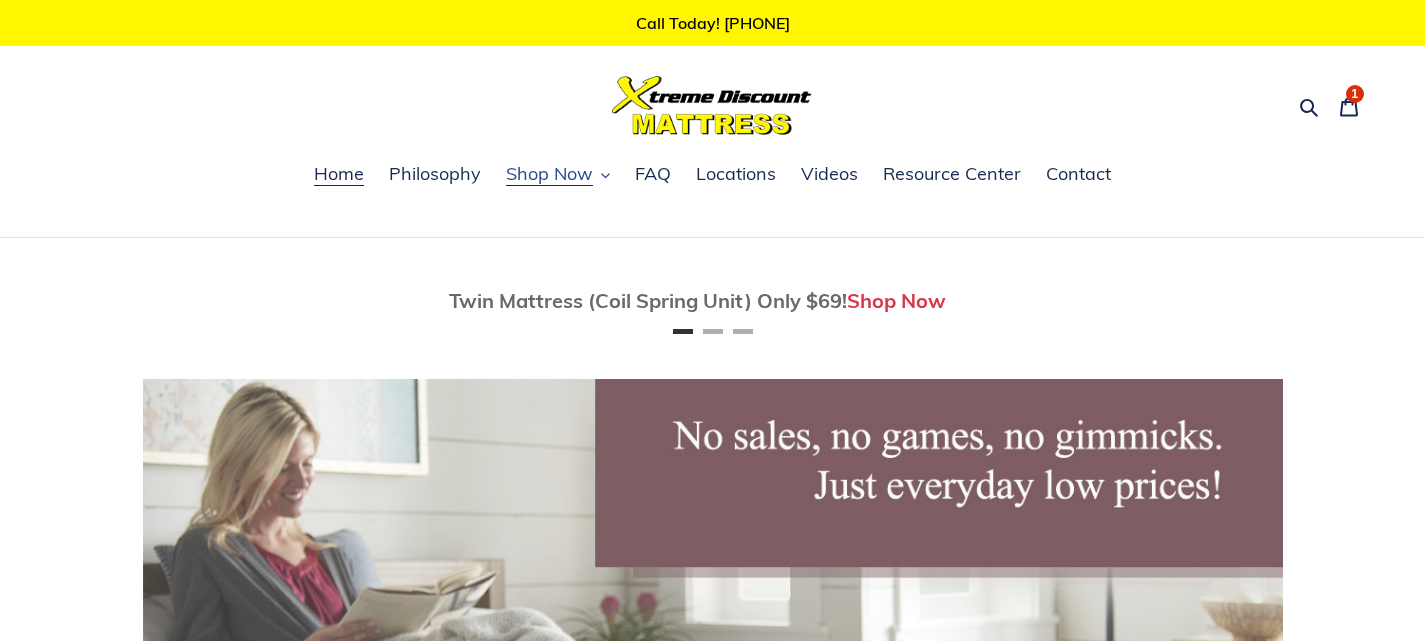 click on "Shop Now" at bounding box center [549, 174] 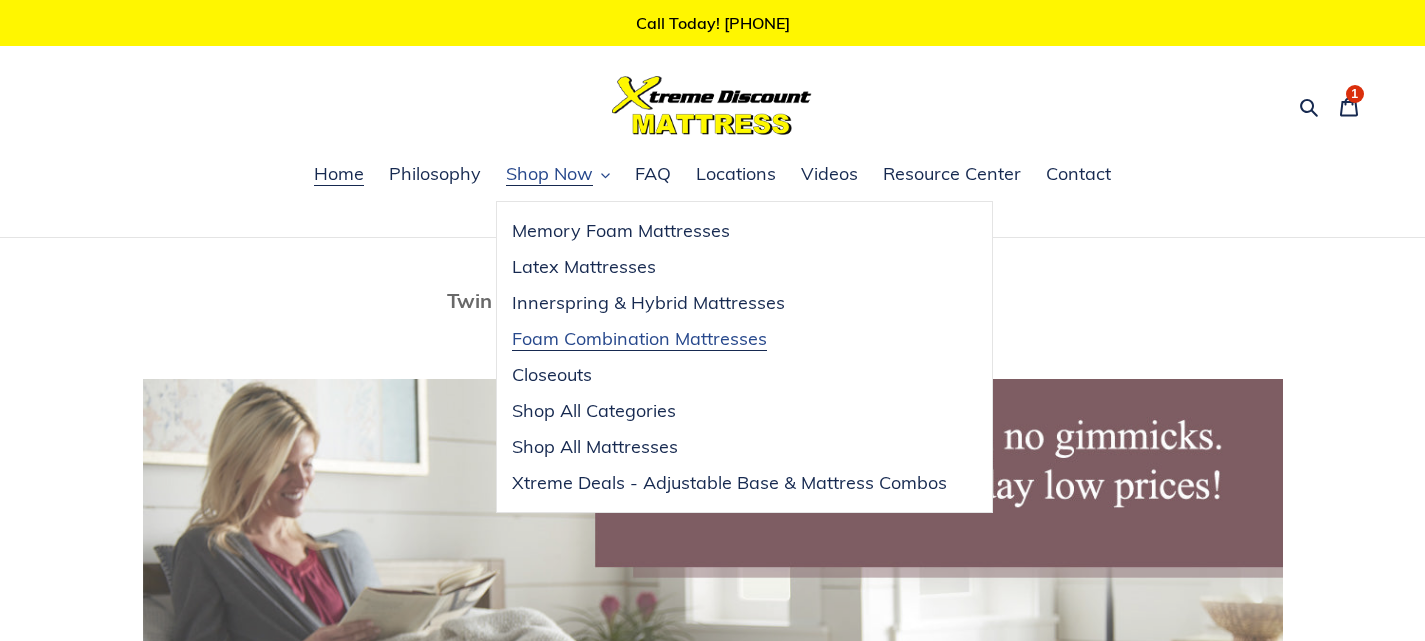 scroll, scrollTop: 0, scrollLeft: 0, axis: both 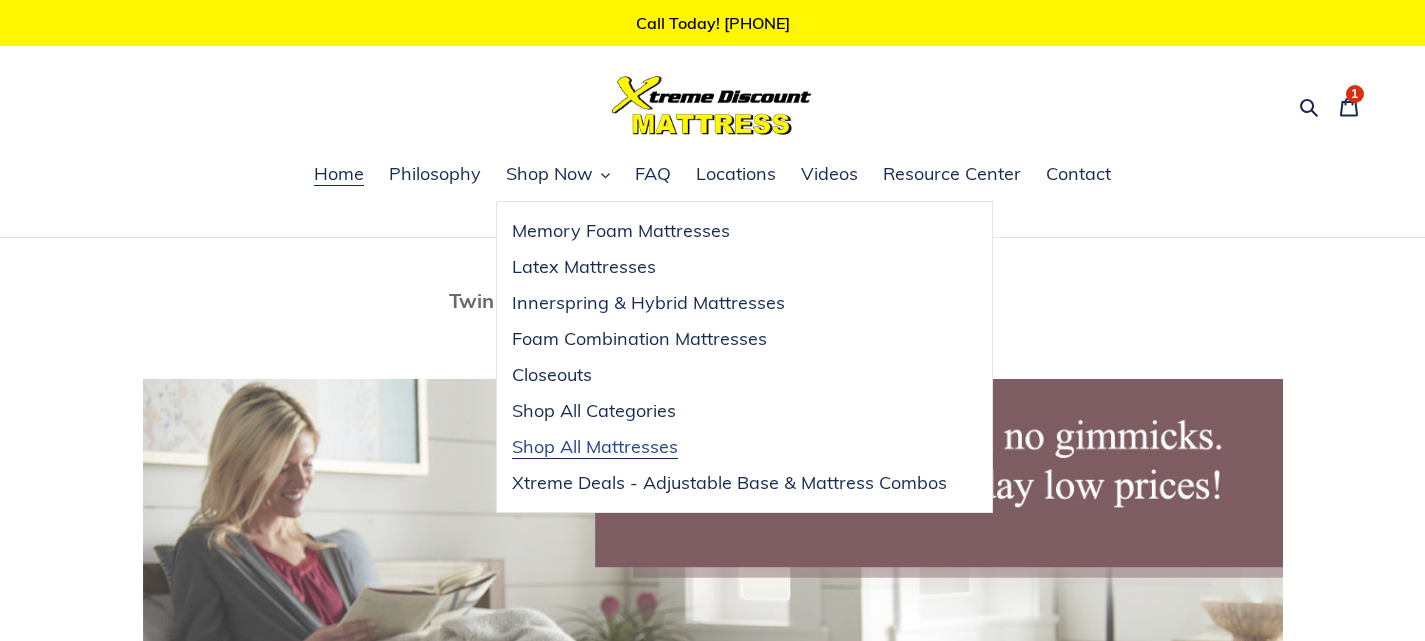 click on "Shop All Mattresses" at bounding box center (595, 447) 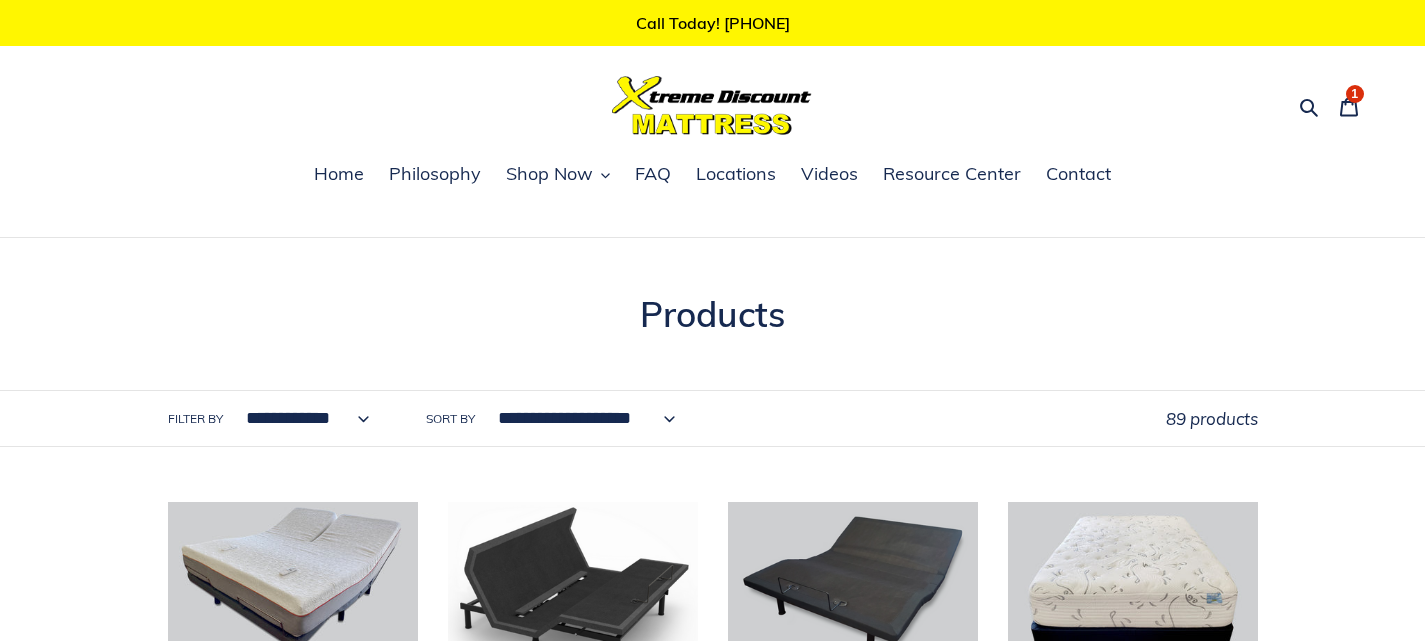 scroll, scrollTop: 0, scrollLeft: 0, axis: both 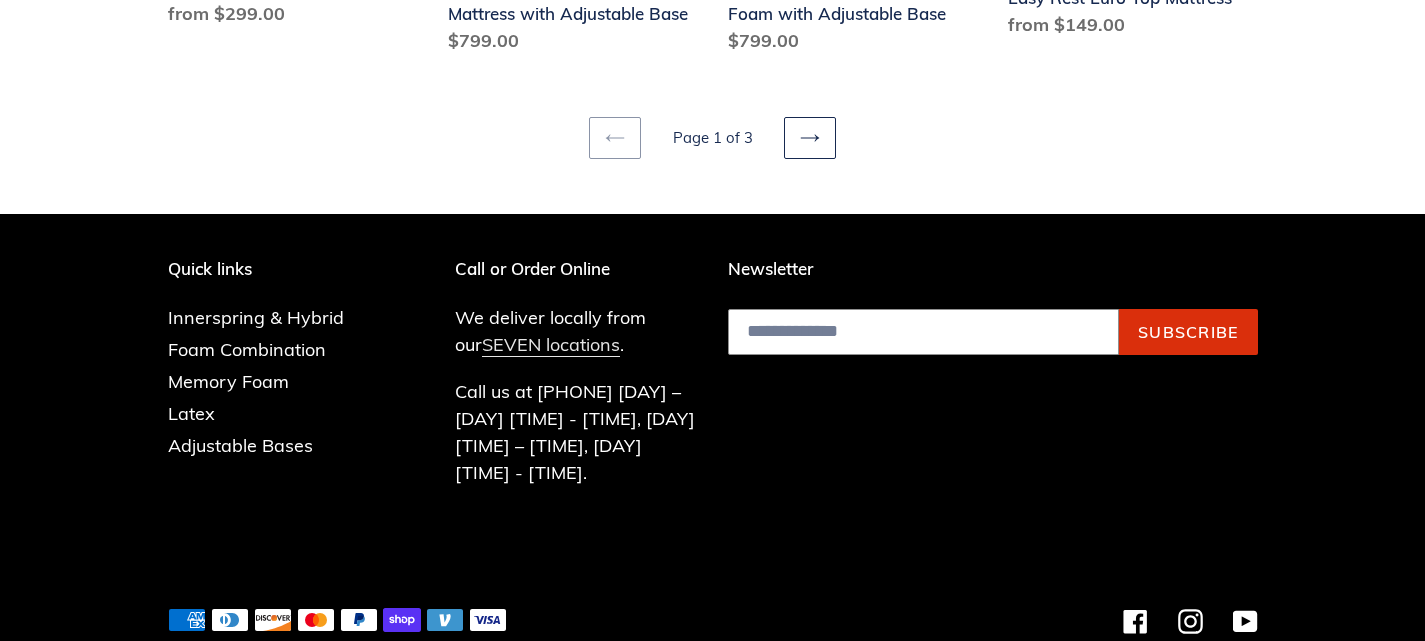 click on "SEVEN locations" at bounding box center [551, 345] 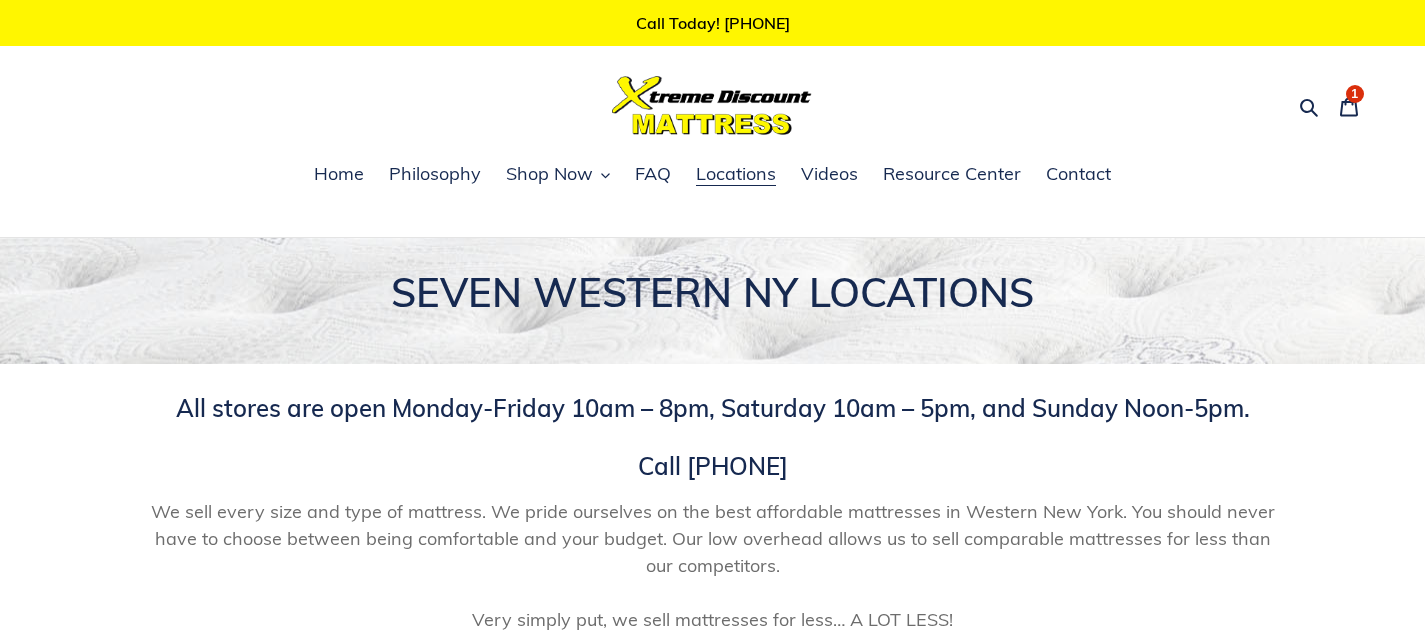 scroll, scrollTop: 0, scrollLeft: 0, axis: both 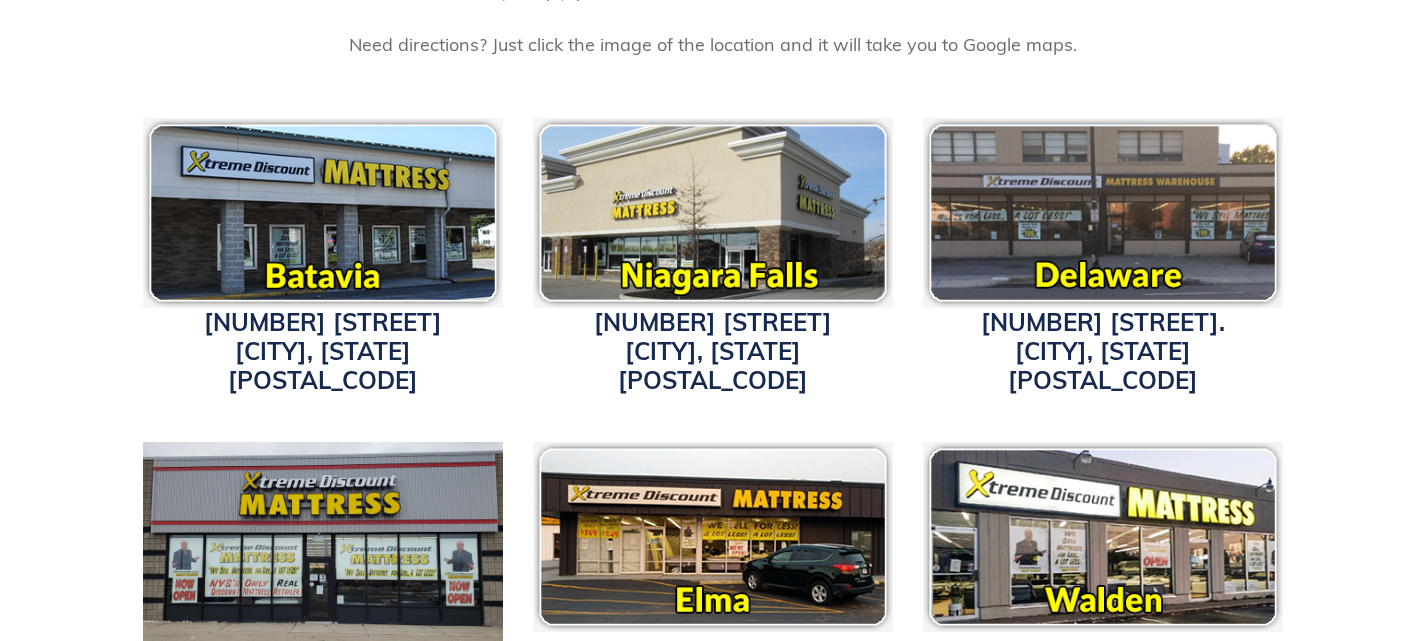 click at bounding box center (323, 213) 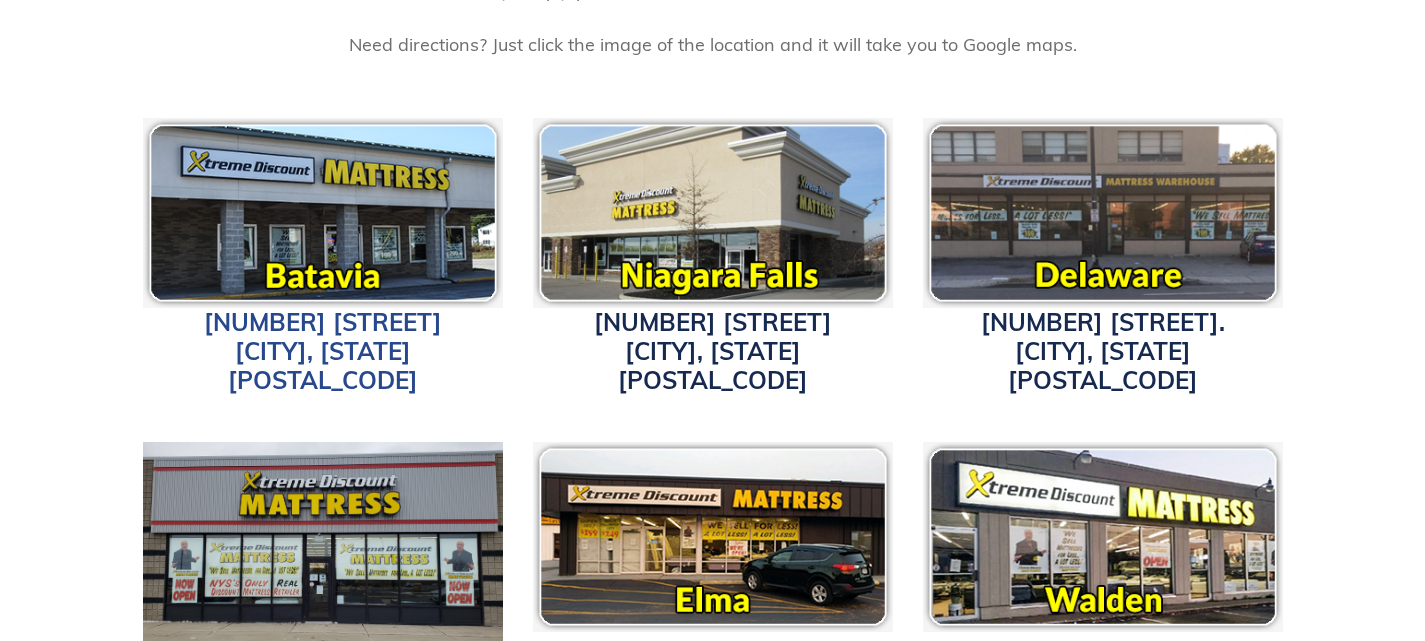 click on "4152 W. Main St.
Batavia, NY 14020" at bounding box center (323, 351) 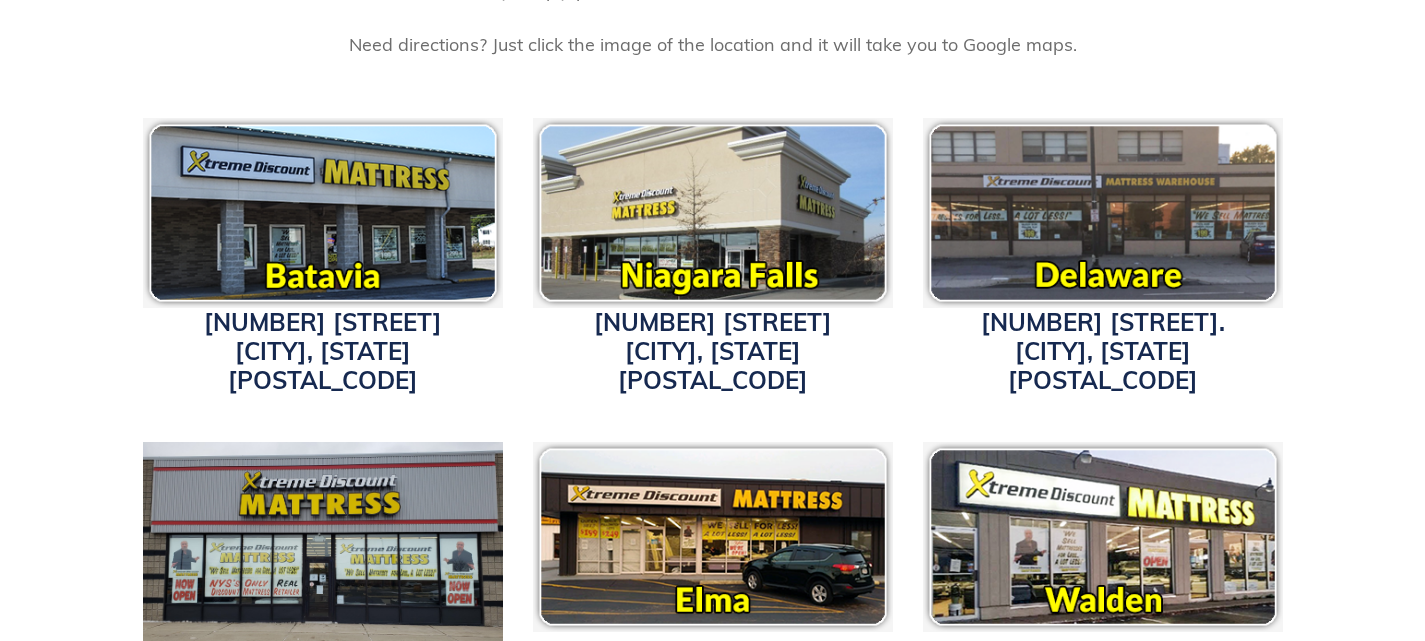 click at bounding box center [323, 213] 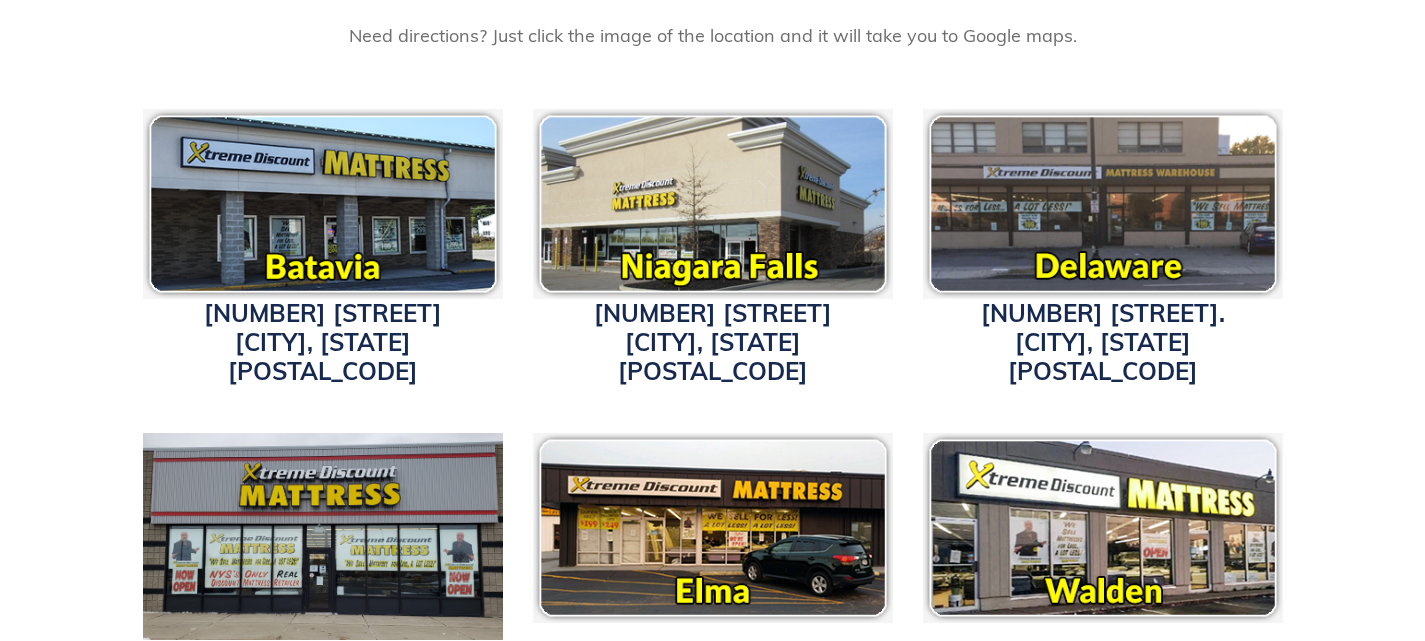 scroll, scrollTop: 646, scrollLeft: 0, axis: vertical 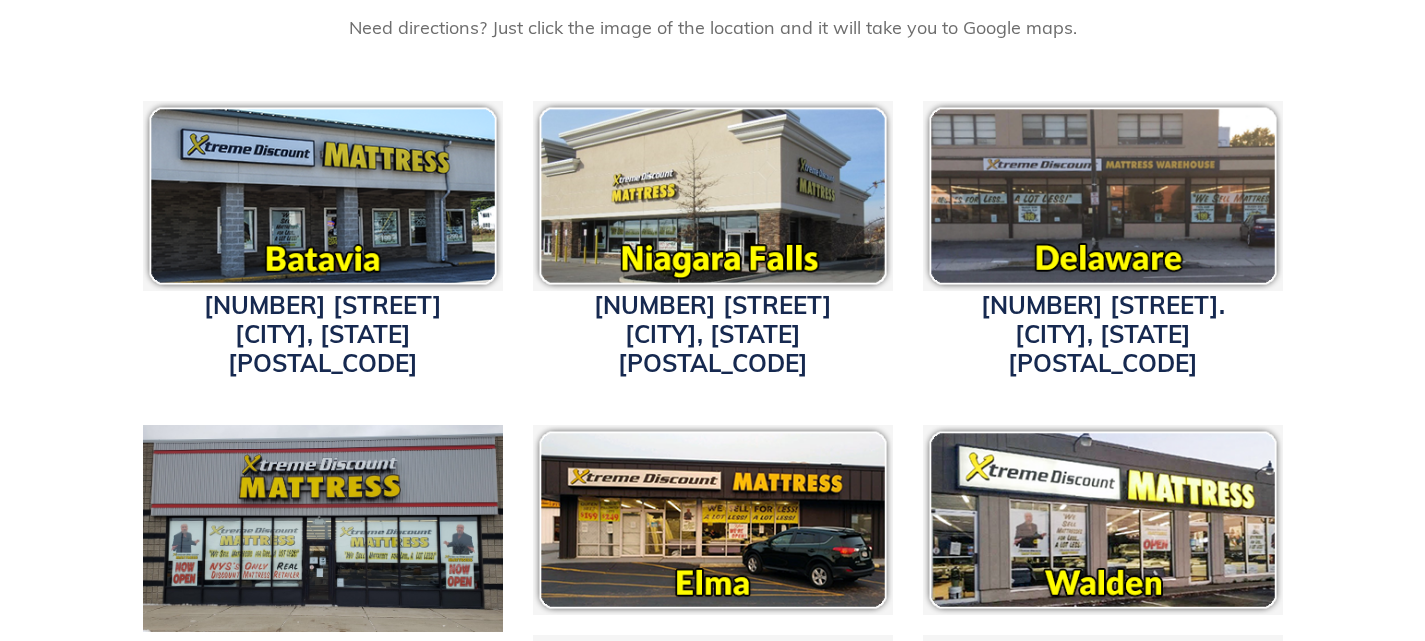 click on "4152 W. Main St.
Batavia, NY 14020 1340 Military Road
Niagara Falls, NY 14304 3514 Delaware Ave.
Buffalo, NY 14217 5433 Transit Road  East Amherst, NY 14221 3211 Transit Road Elma, NY 14059 1625 Walden Ave. Cheektowaga, NY 14225 4405 Milestrip Road Hamburg, NY 14219" at bounding box center [712, 624] 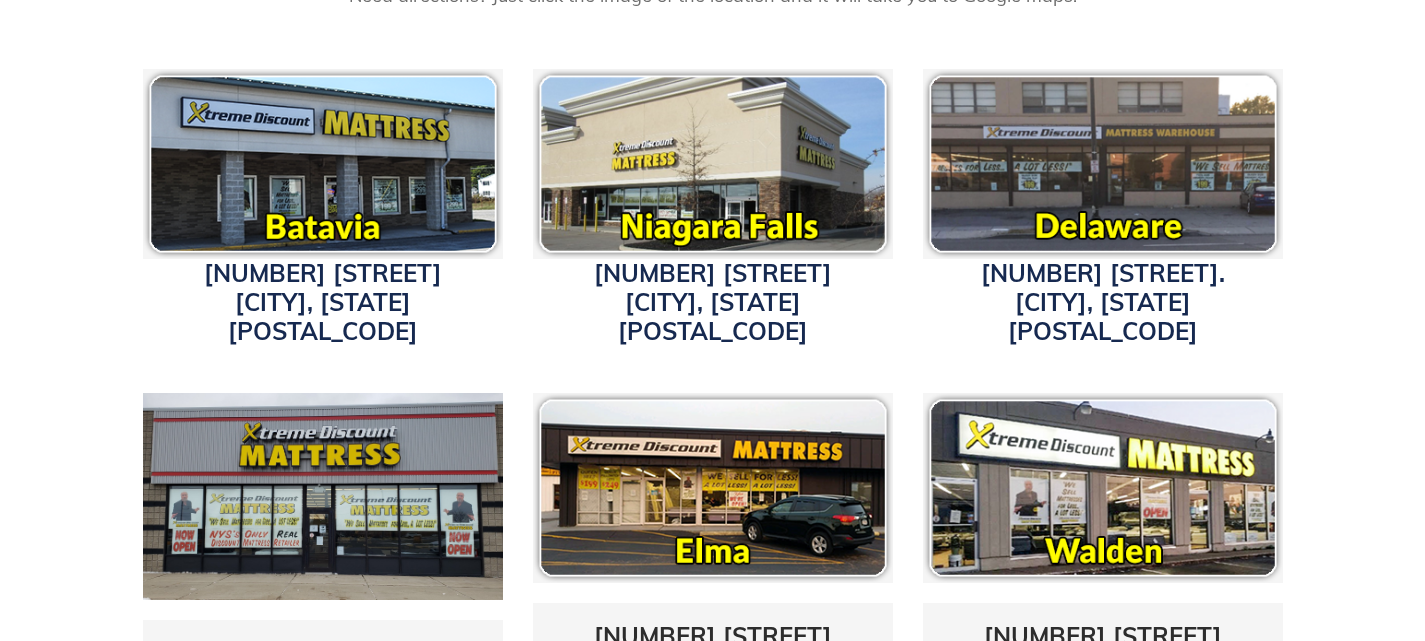 scroll, scrollTop: 616, scrollLeft: 0, axis: vertical 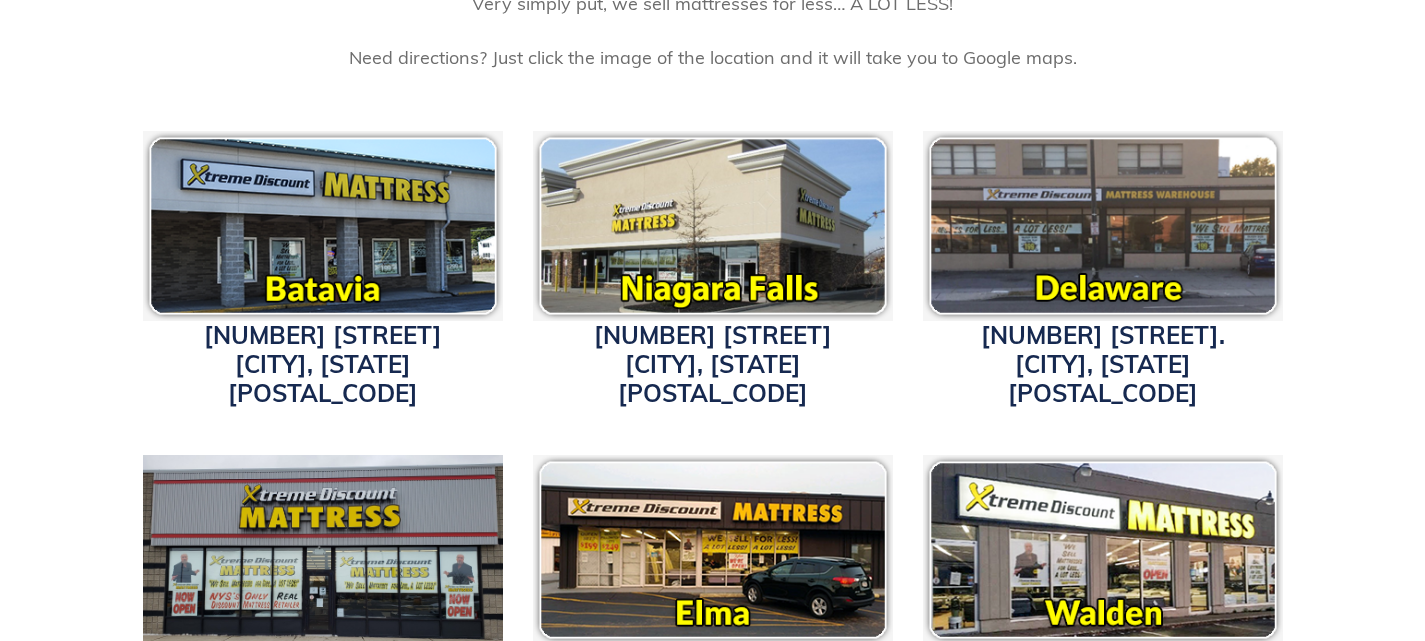 click at bounding box center (1103, 226) 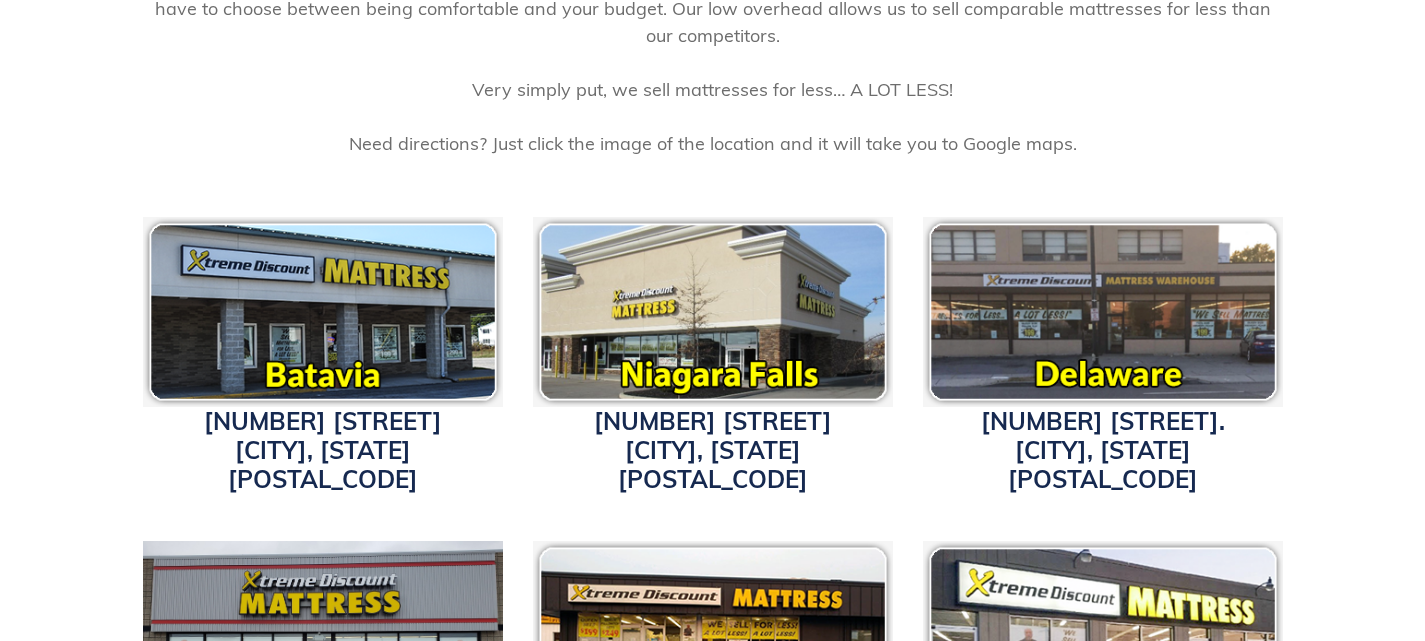 scroll, scrollTop: 526, scrollLeft: 0, axis: vertical 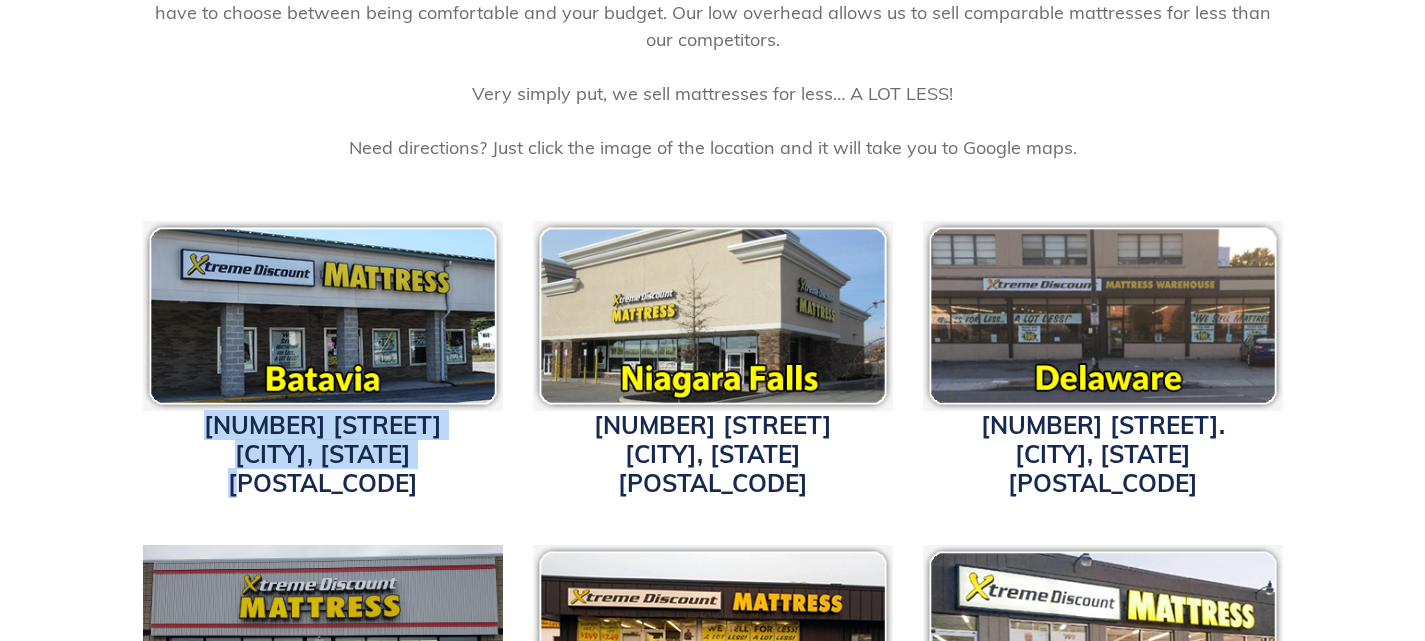 drag, startPoint x: 224, startPoint y: 423, endPoint x: 514, endPoint y: 481, distance: 295.74313 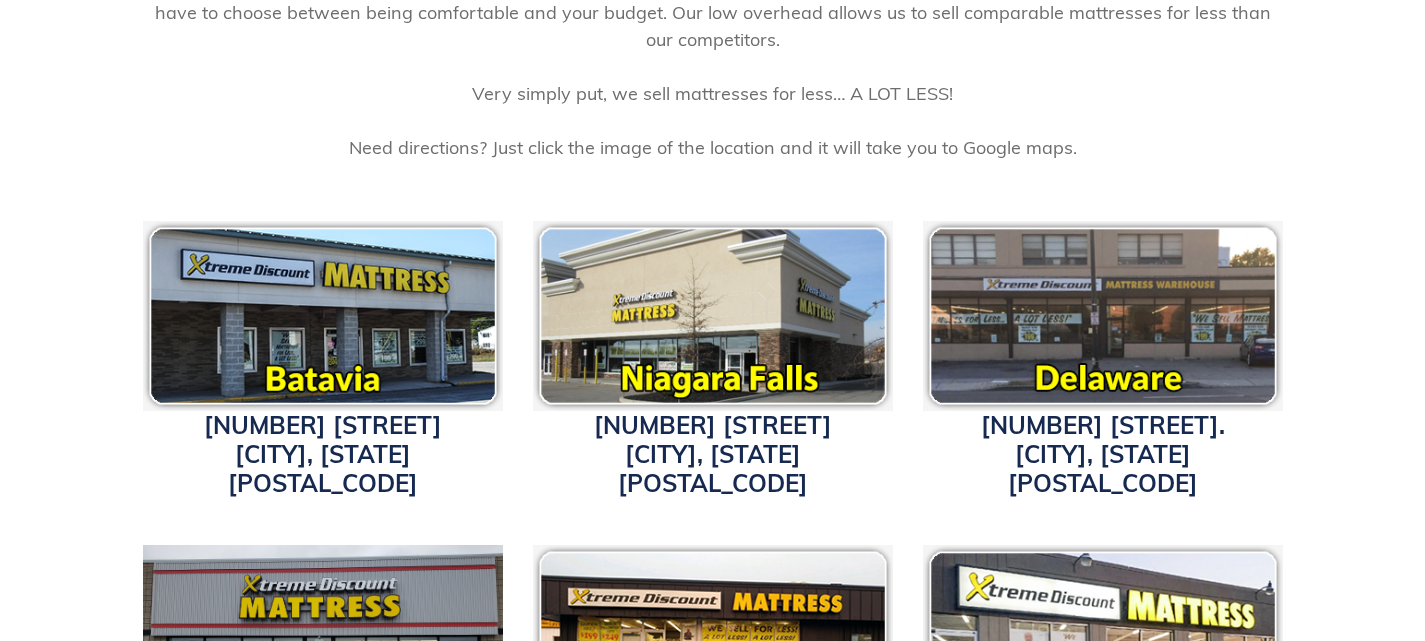click on "4152 W. Main St.
Batavia, NY 14020 1340 Military Road
Niagara Falls, NY 14304 3514 Delaware Ave.
Buffalo, NY 14217 5433 Transit Road  East Amherst, NY 14221 3211 Transit Road Elma, NY 14059 1625 Walden Ave. Cheektowaga, NY 14225 4405 Milestrip Road Hamburg, NY 14219" at bounding box center (712, 744) 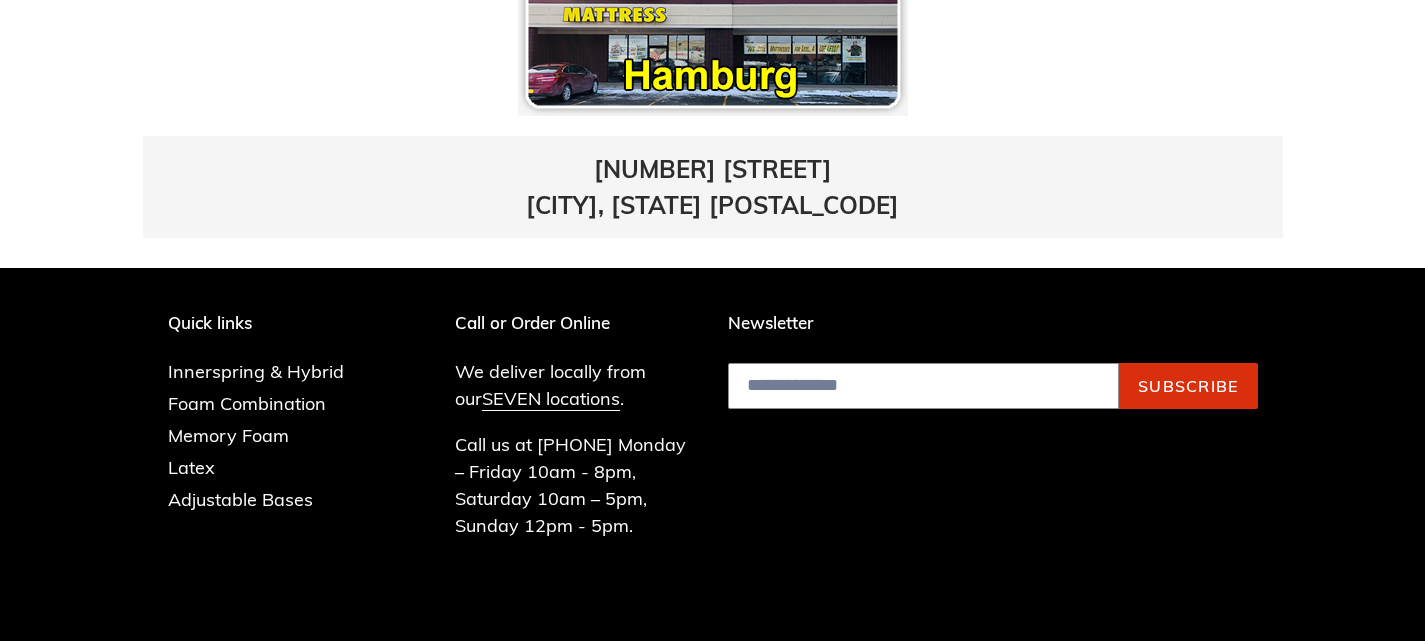 scroll, scrollTop: 1565, scrollLeft: 0, axis: vertical 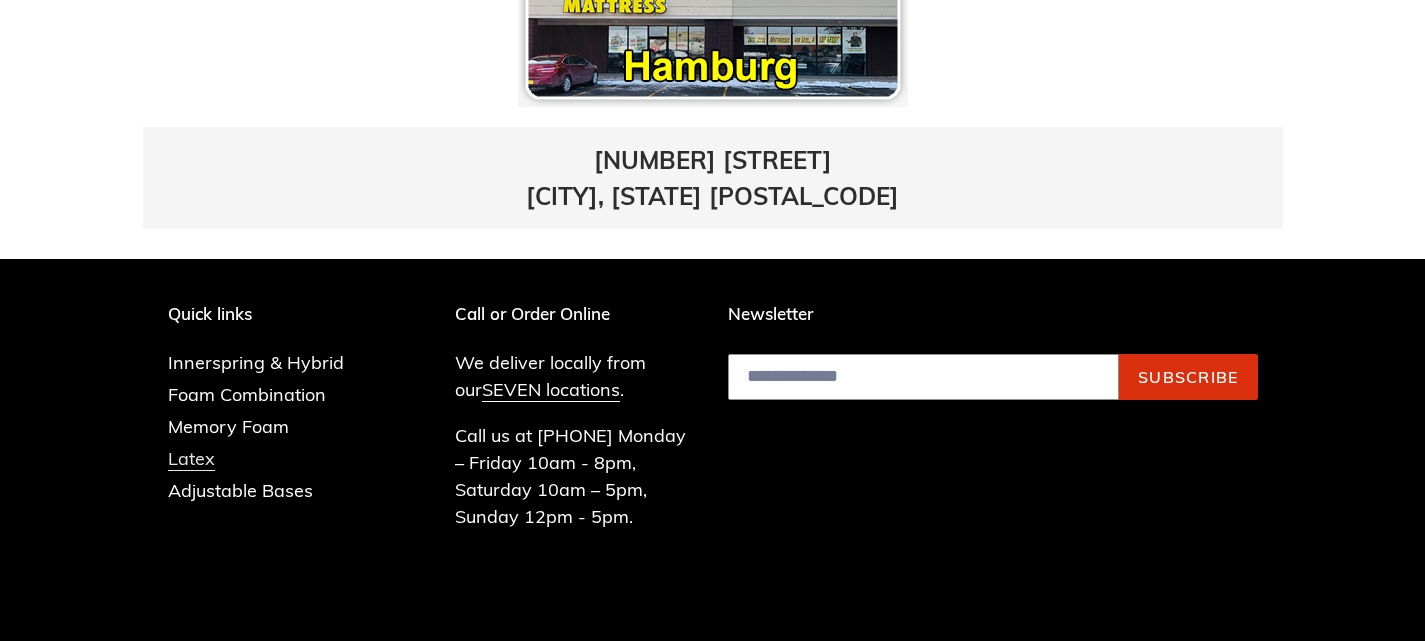 click on "Latex" at bounding box center [191, 459] 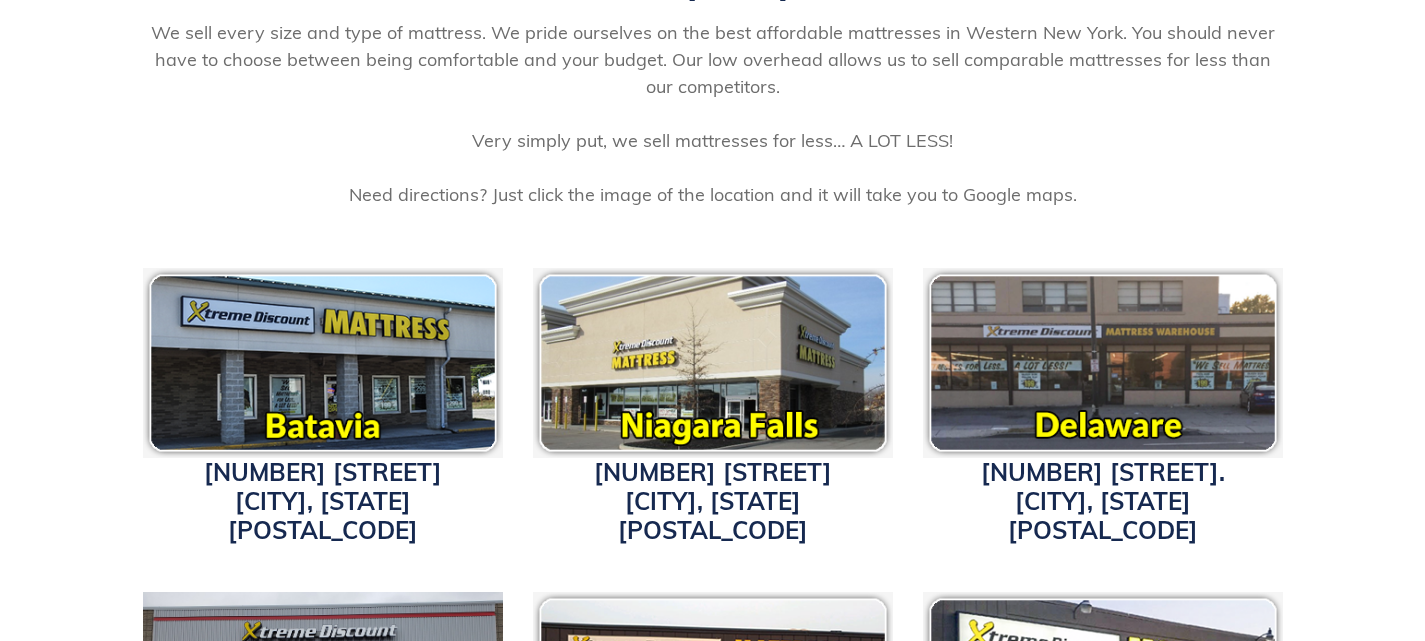 scroll, scrollTop: 0, scrollLeft: 0, axis: both 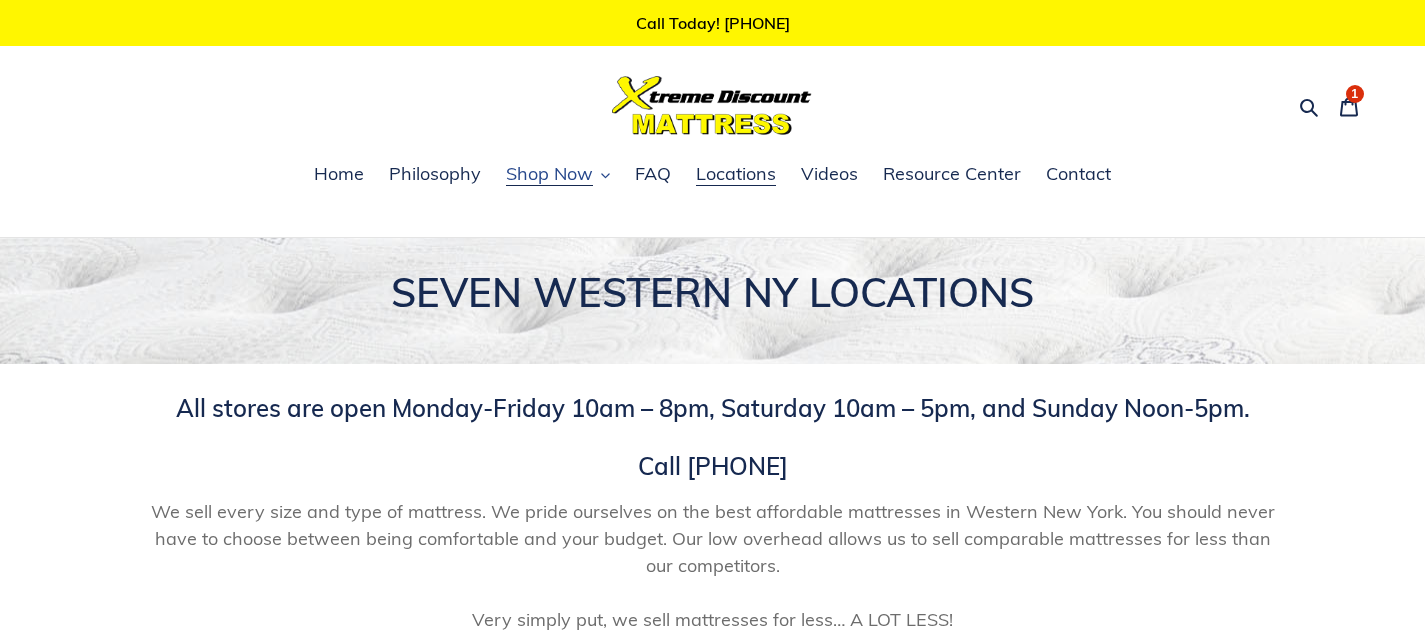 click on "Shop Now" at bounding box center [549, 174] 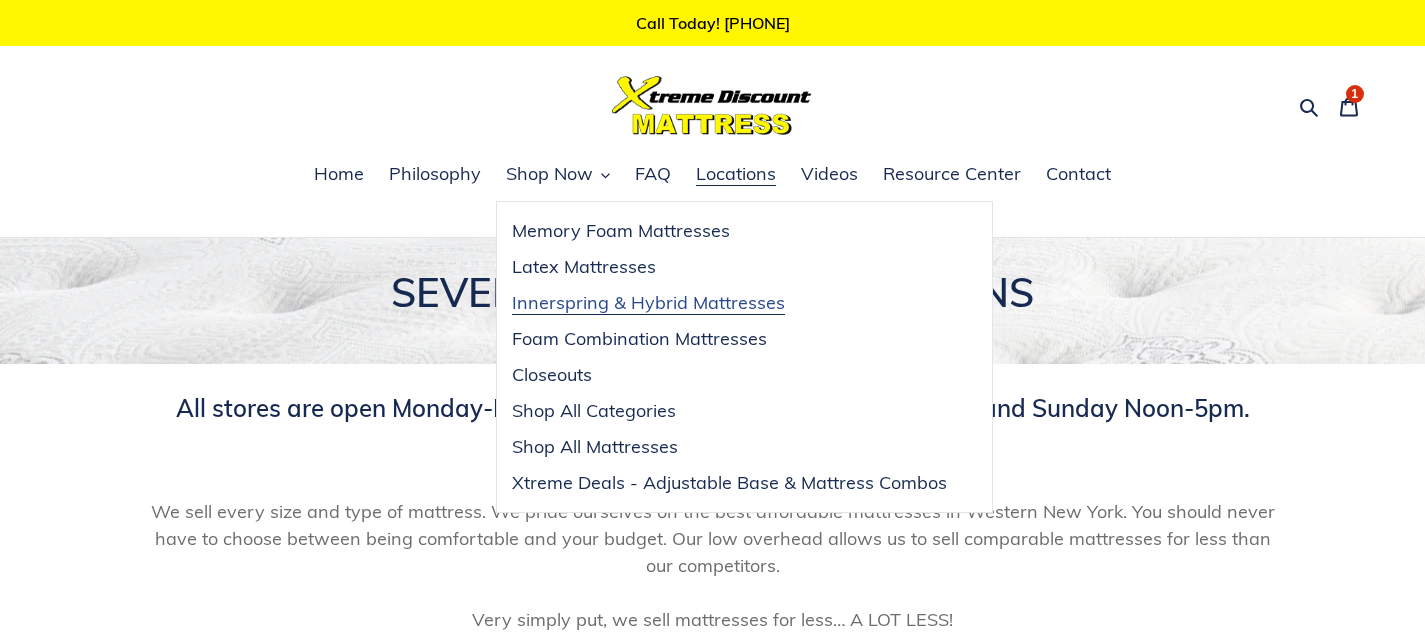 click on "Innerspring & Hybrid Mattresses" at bounding box center [648, 303] 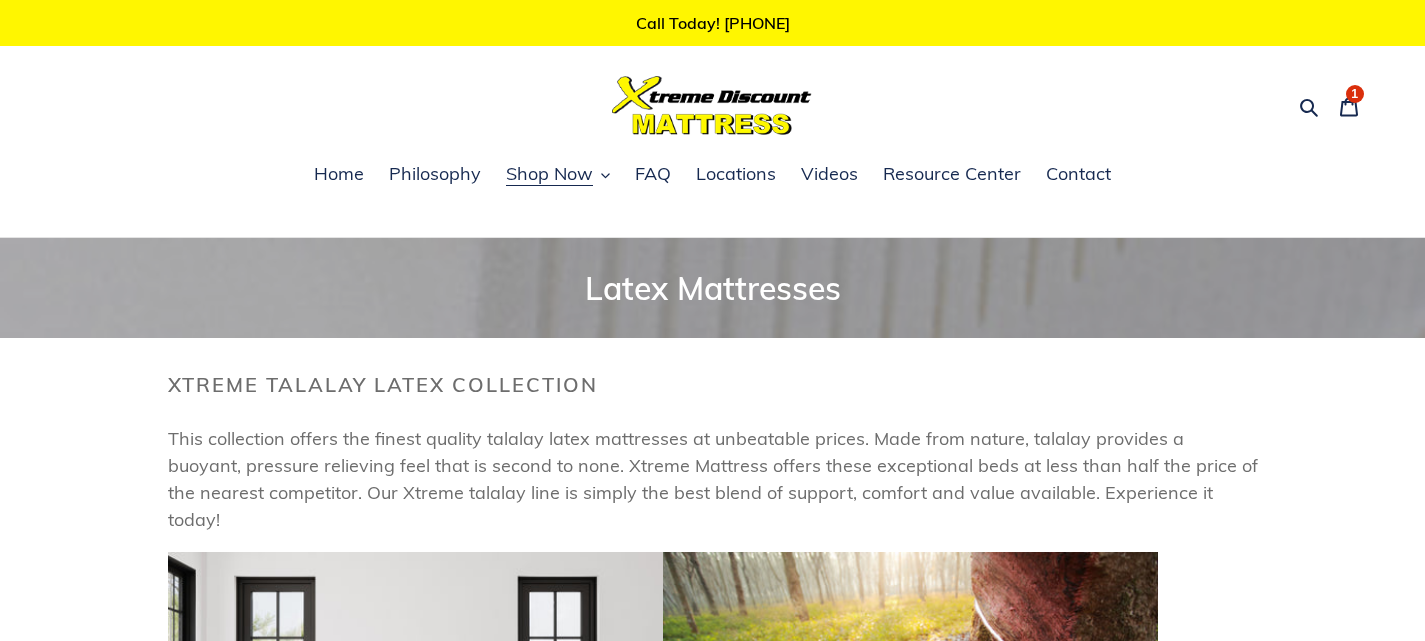 scroll, scrollTop: 0, scrollLeft: 0, axis: both 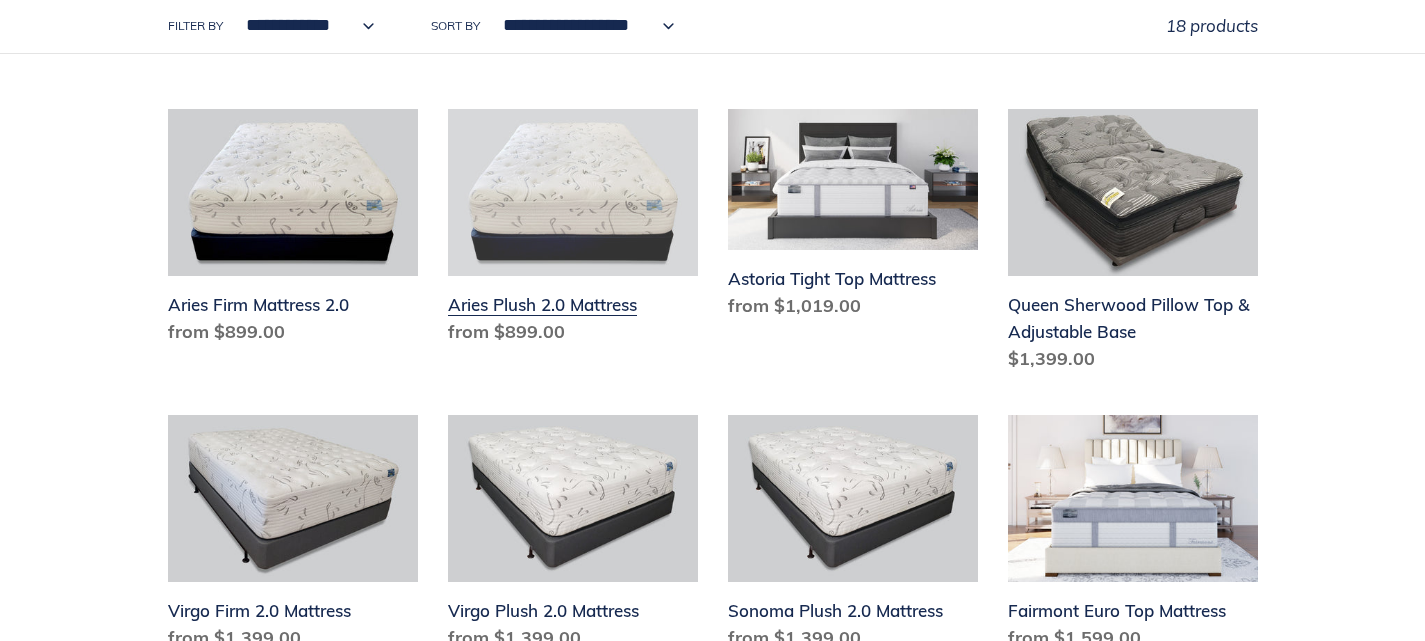 click on "Aries Plush 2.0 Mattress" at bounding box center [573, 231] 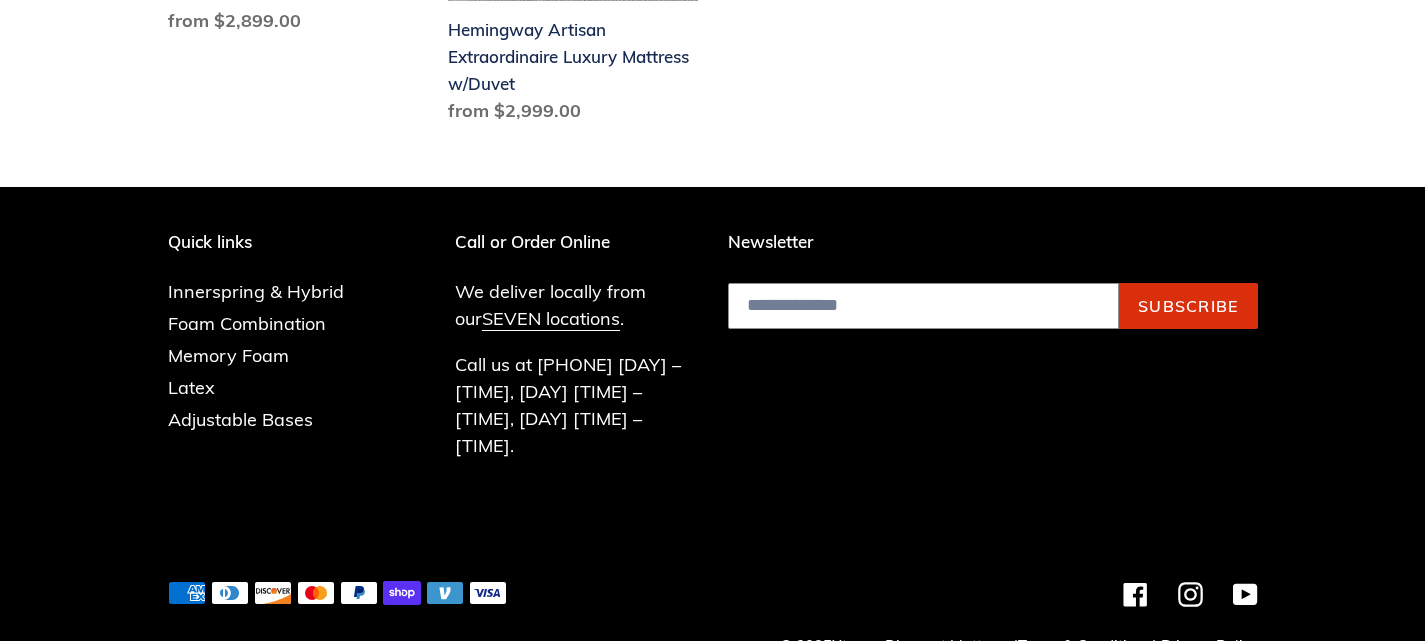 scroll, scrollTop: 0, scrollLeft: 0, axis: both 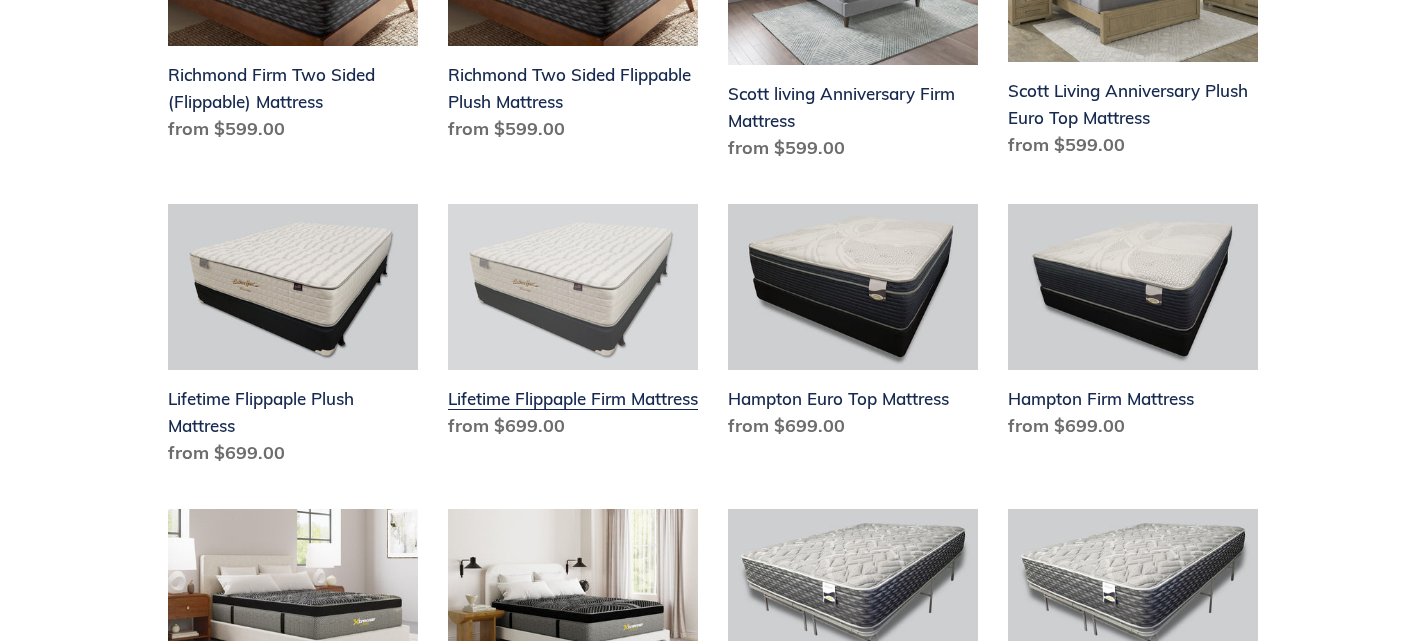 click on "Lifetime Flippaple Firm Mattress" at bounding box center [573, 326] 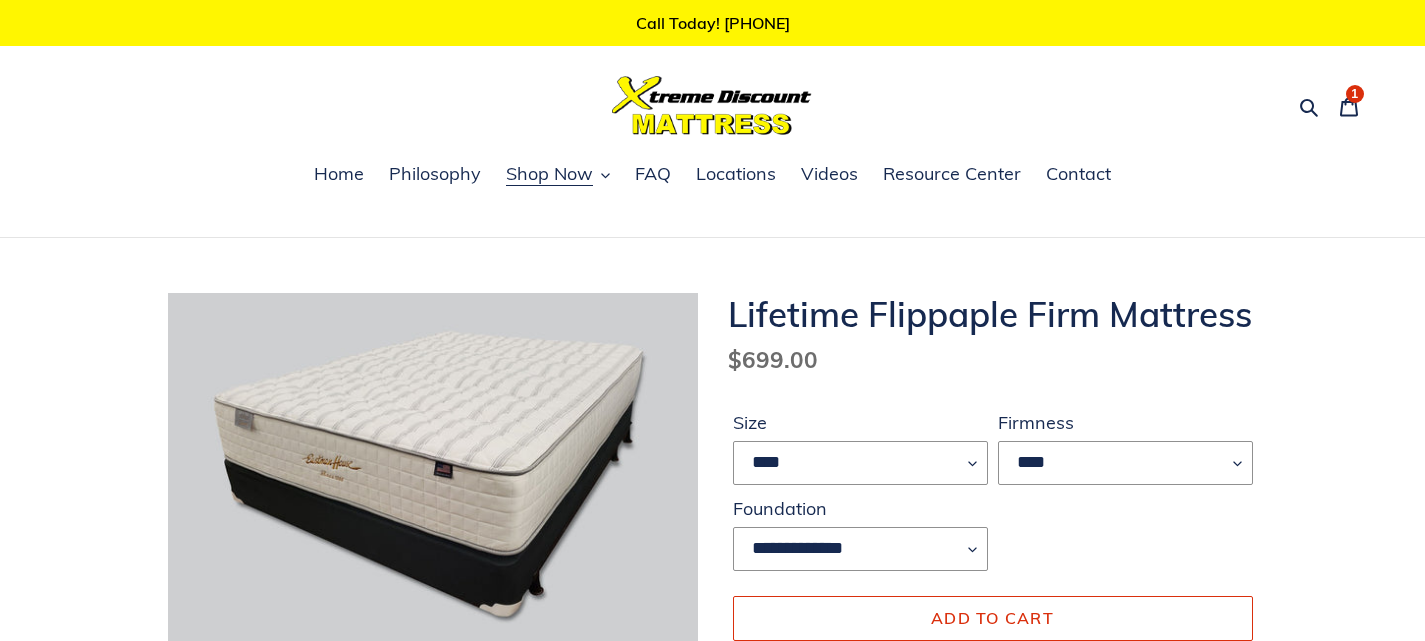 scroll, scrollTop: 0, scrollLeft: 0, axis: both 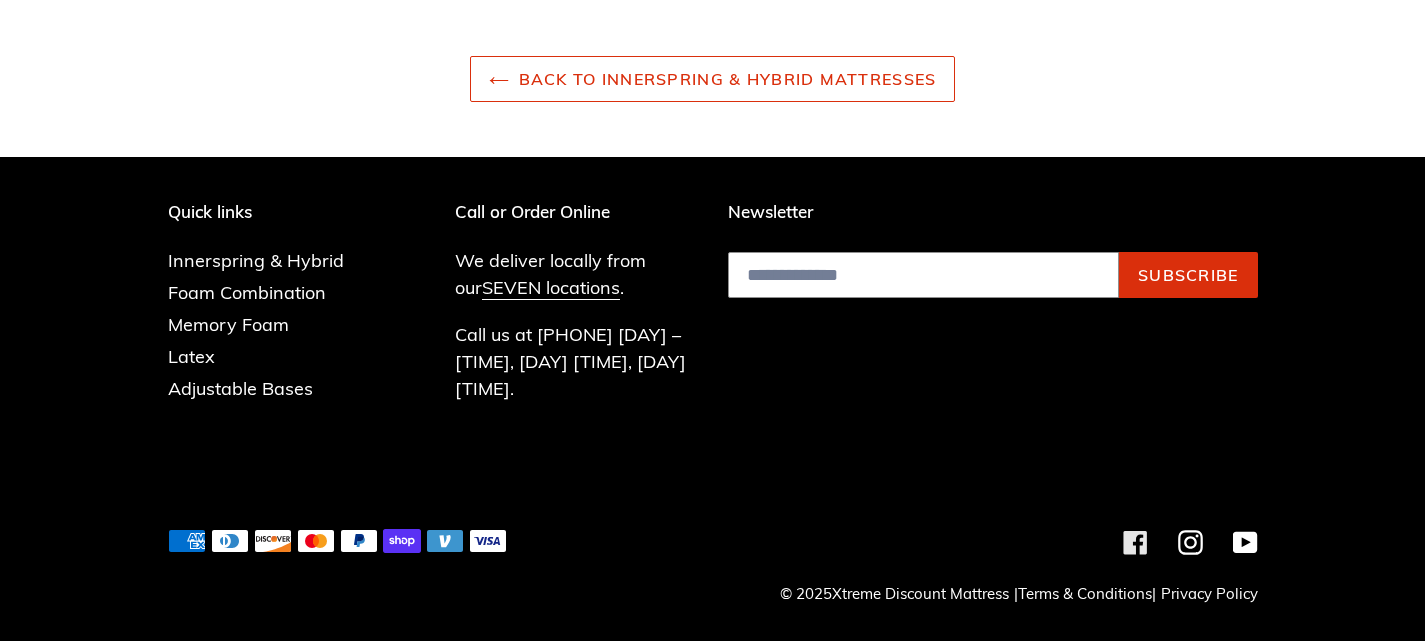 click at bounding box center [1135, 542] 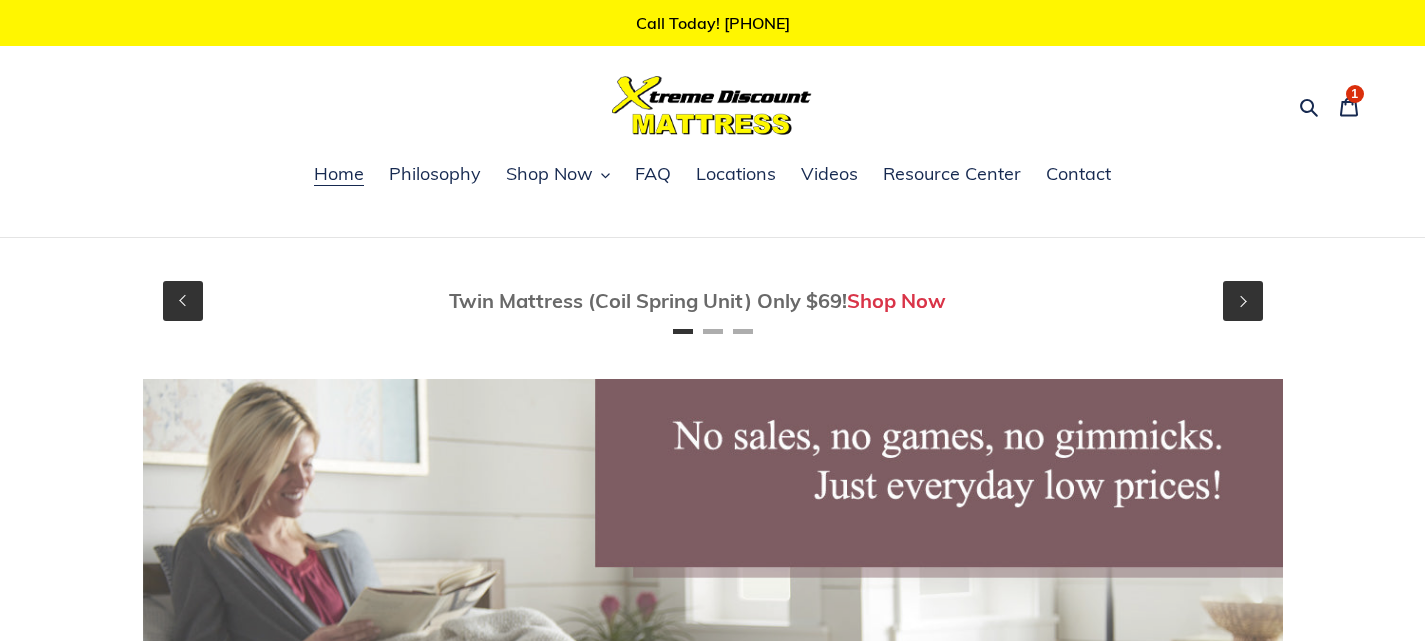 scroll, scrollTop: 0, scrollLeft: 0, axis: both 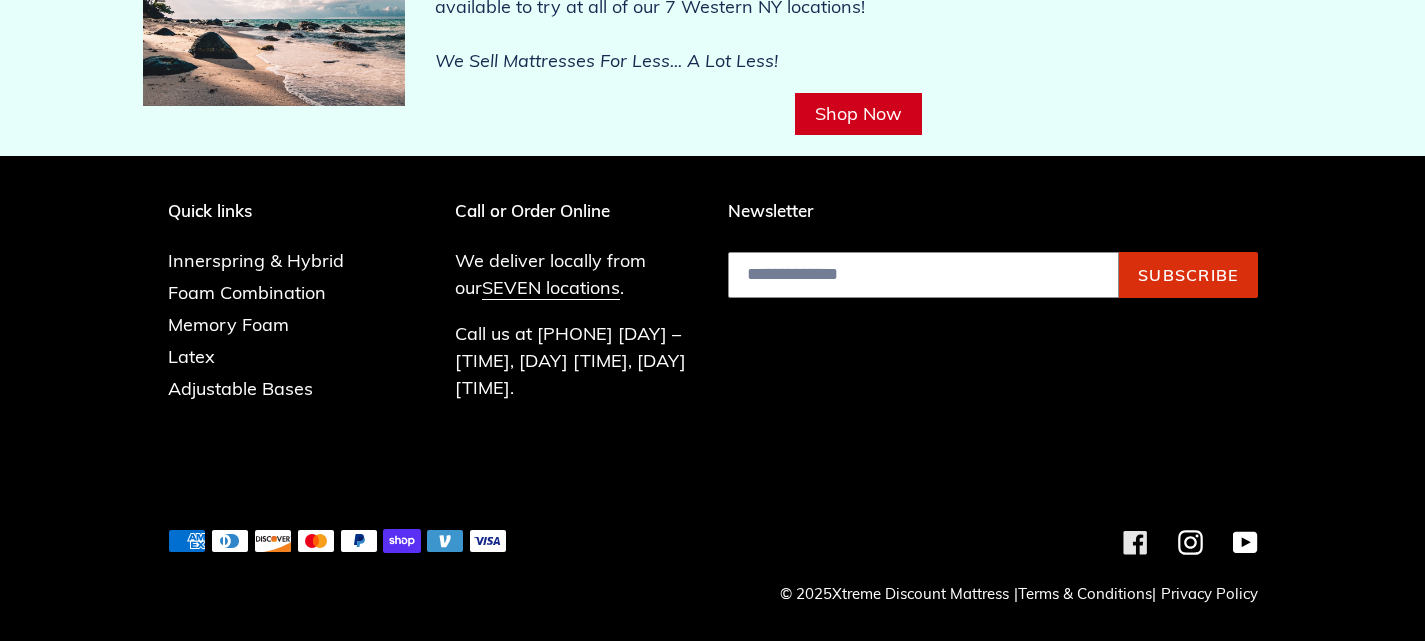 click at bounding box center (1135, 542) 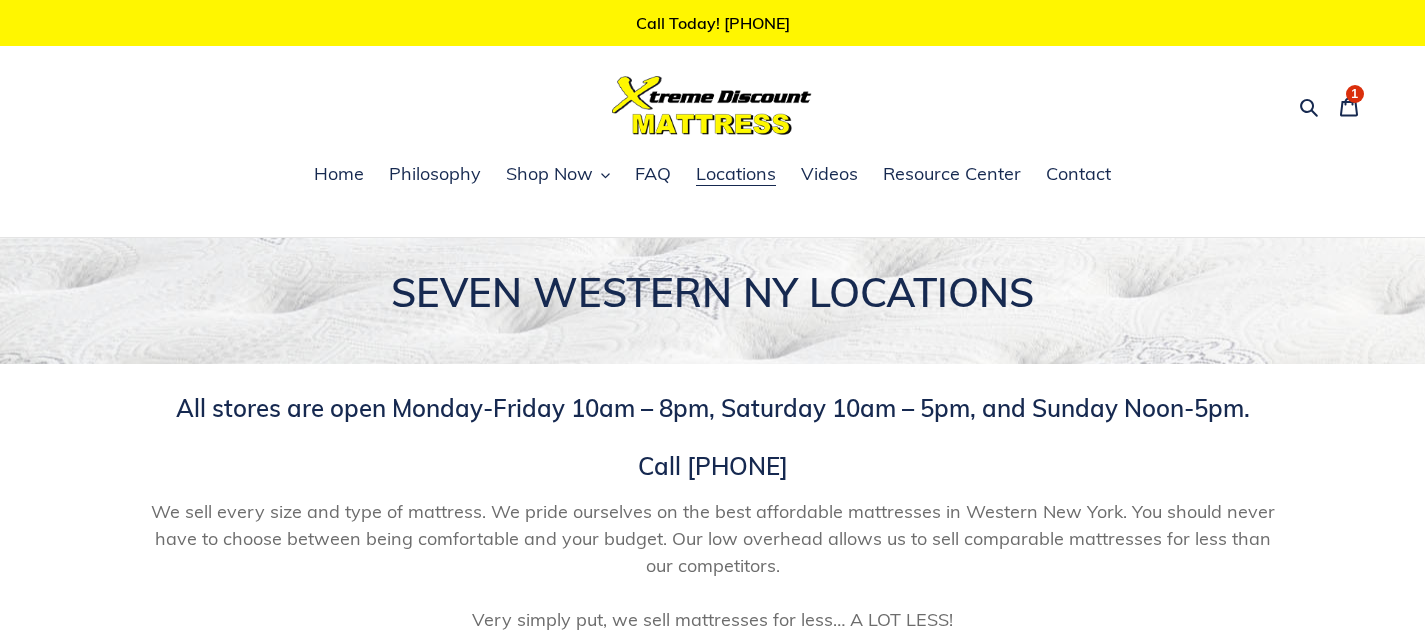 scroll, scrollTop: 0, scrollLeft: 0, axis: both 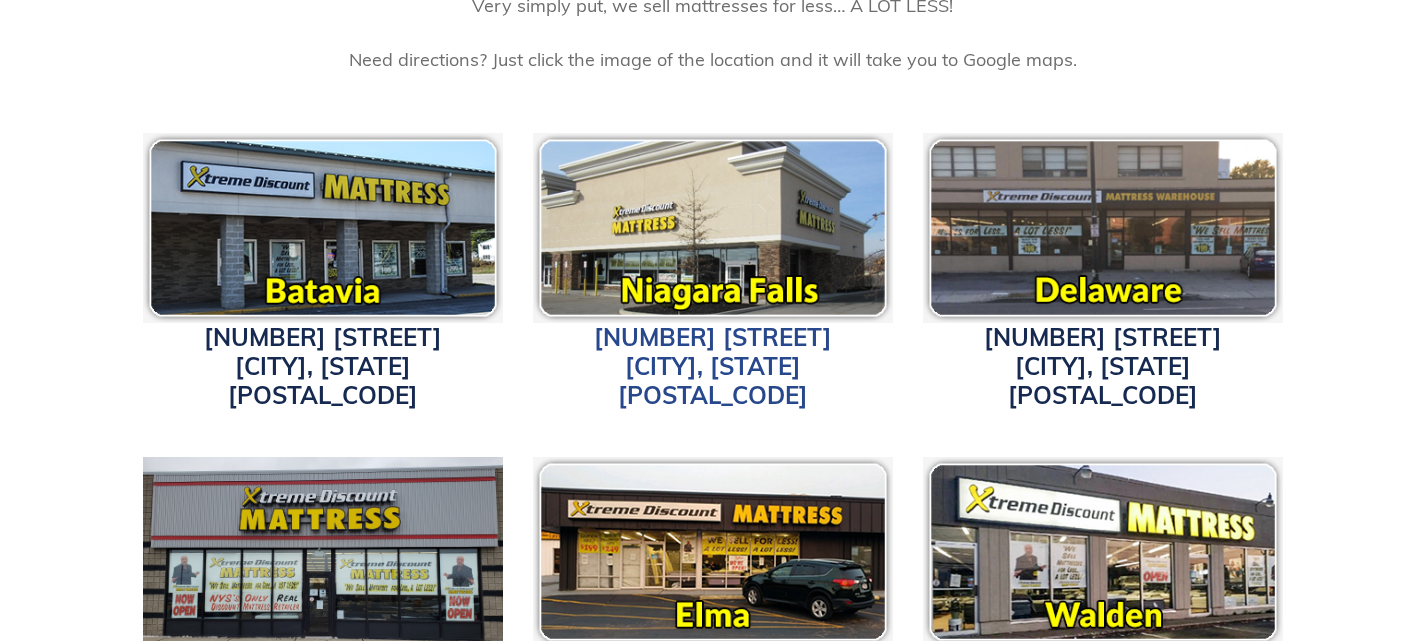 drag, startPoint x: 763, startPoint y: 245, endPoint x: 614, endPoint y: 365, distance: 191.31387 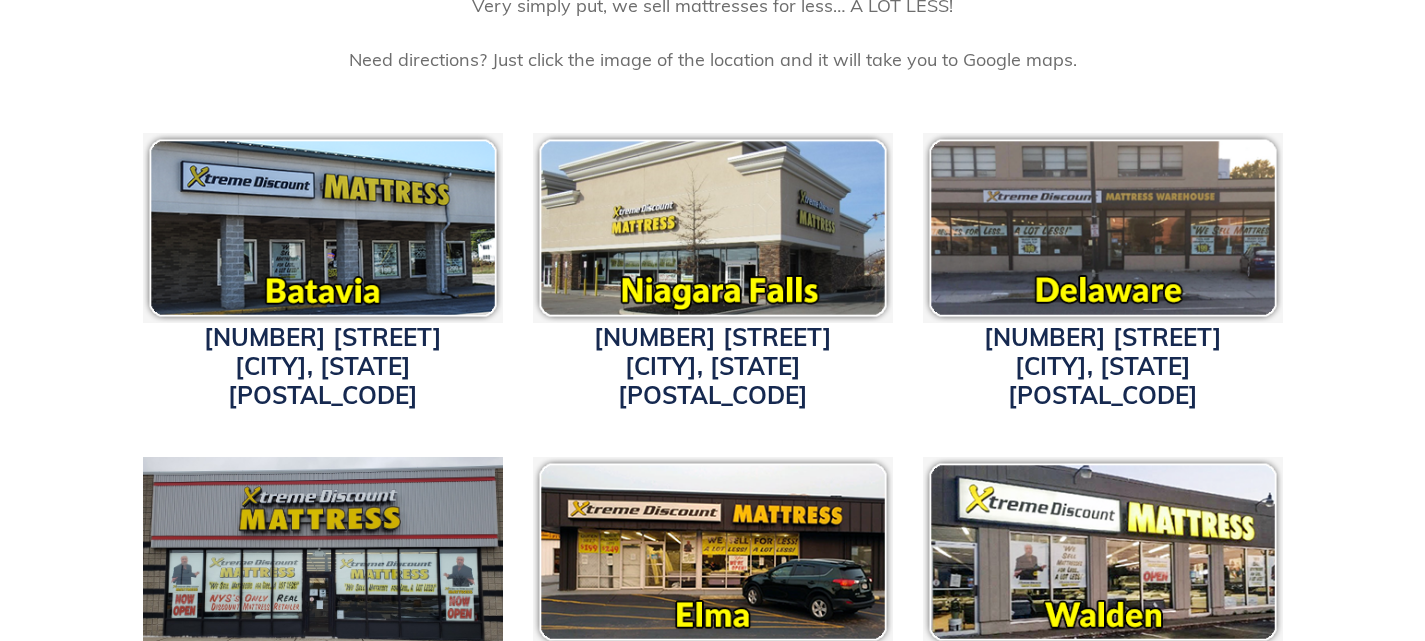 click at bounding box center [713, 228] 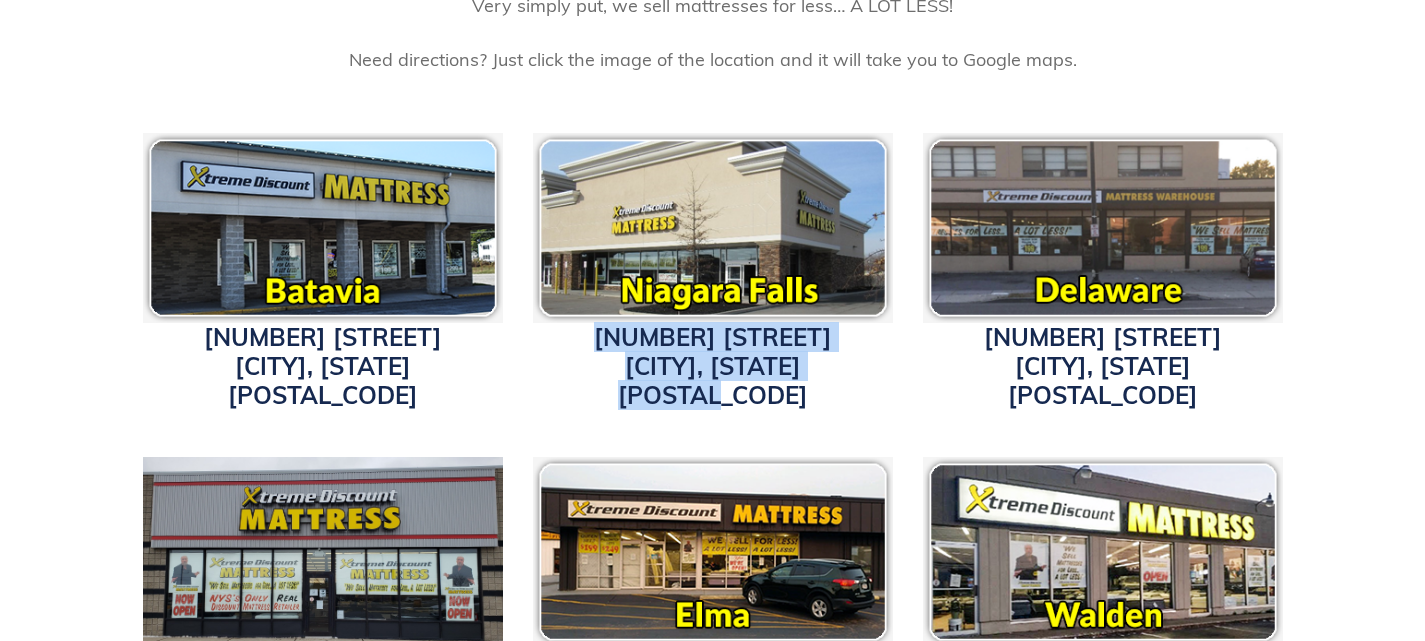 drag, startPoint x: 668, startPoint y: 335, endPoint x: 876, endPoint y: 378, distance: 212.39821 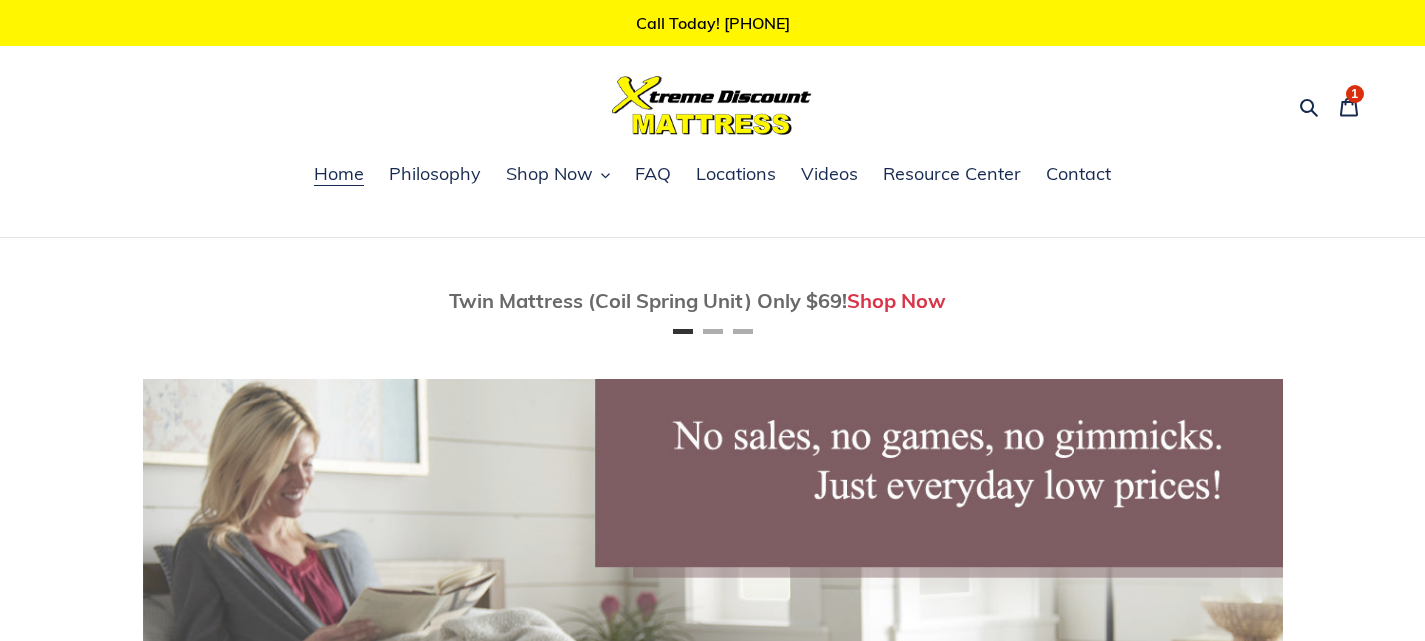 scroll, scrollTop: 0, scrollLeft: 0, axis: both 